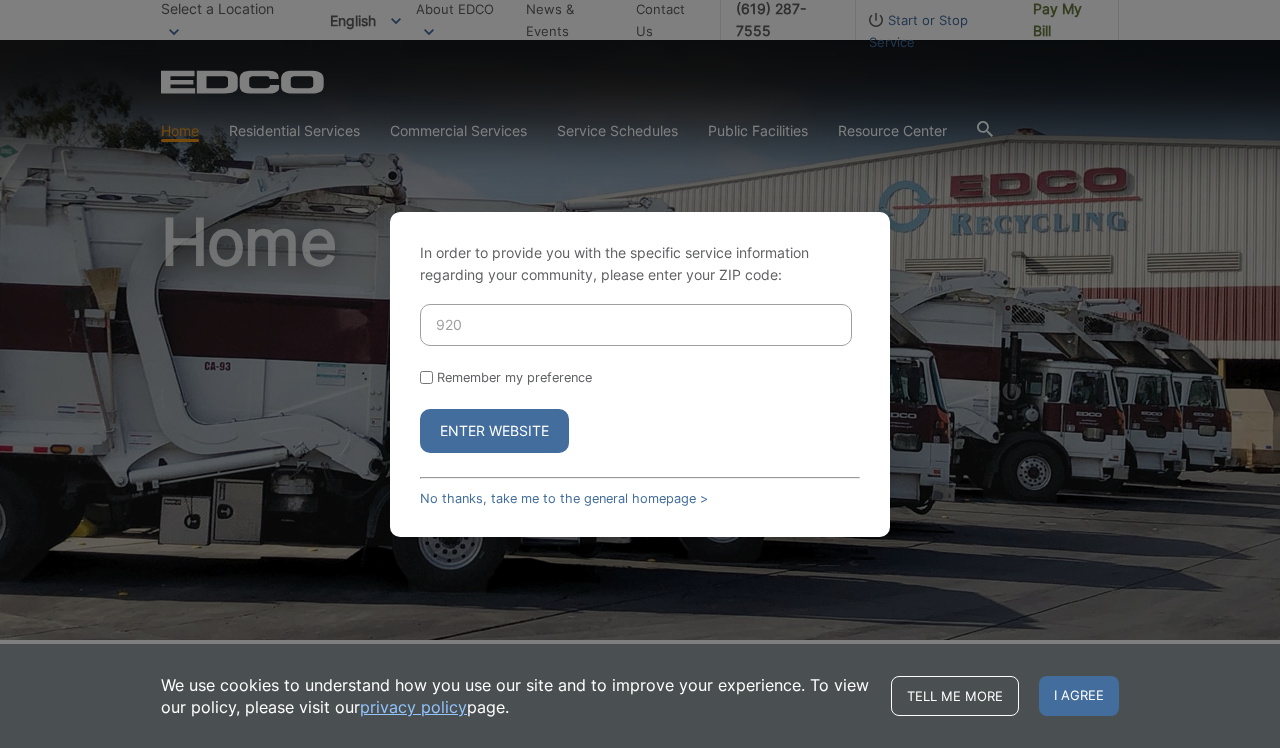 scroll, scrollTop: 0, scrollLeft: 0, axis: both 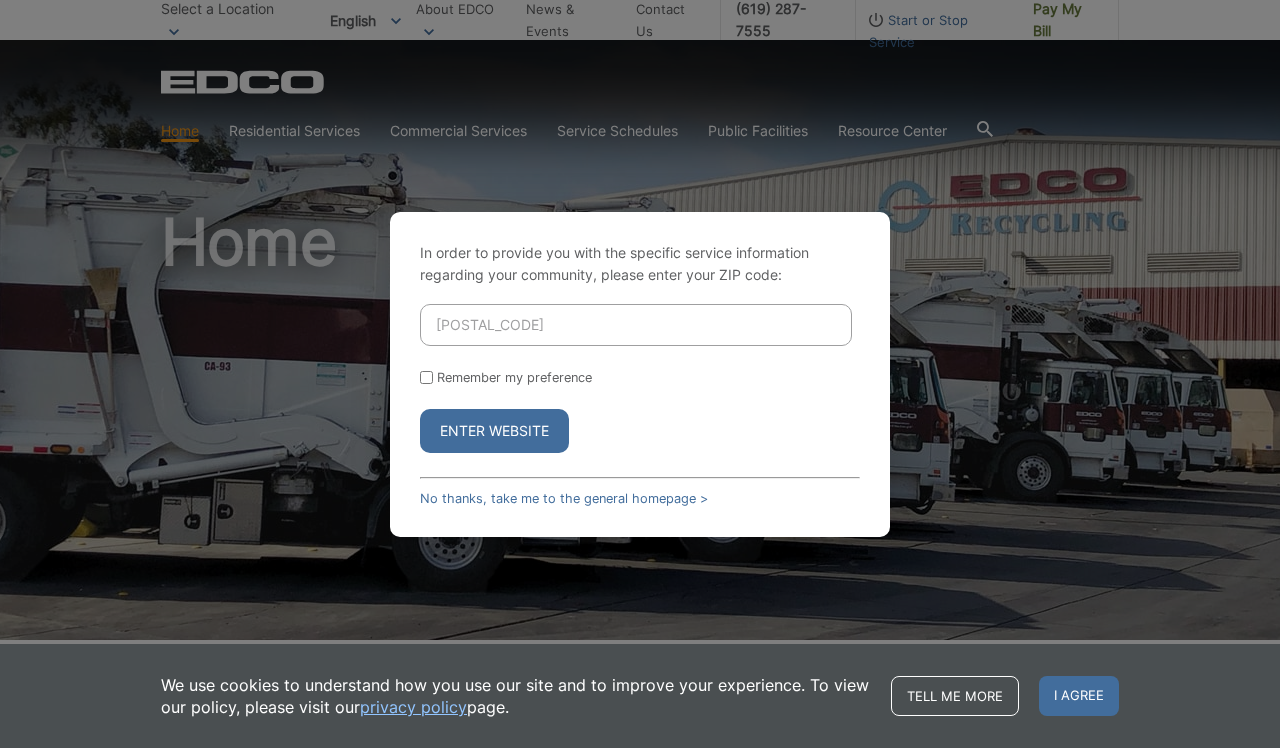 type on "[POSTAL_CODE]" 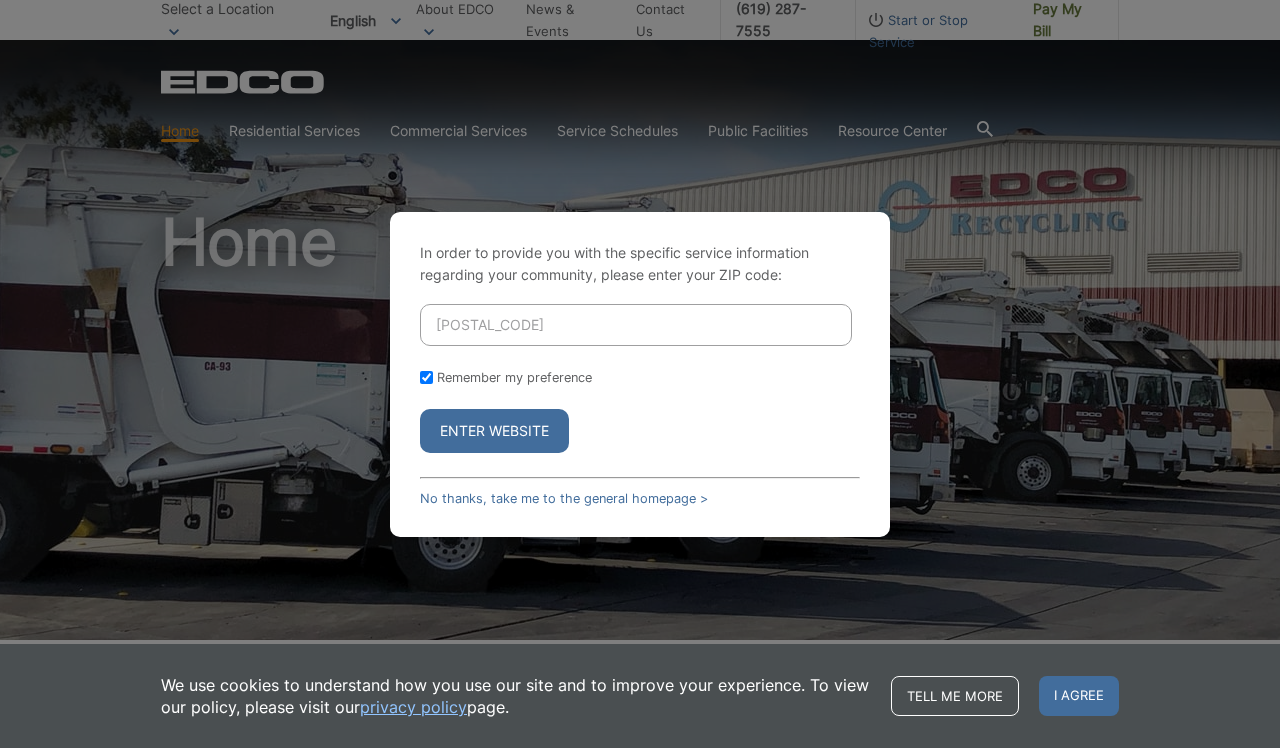 checkbox on "true" 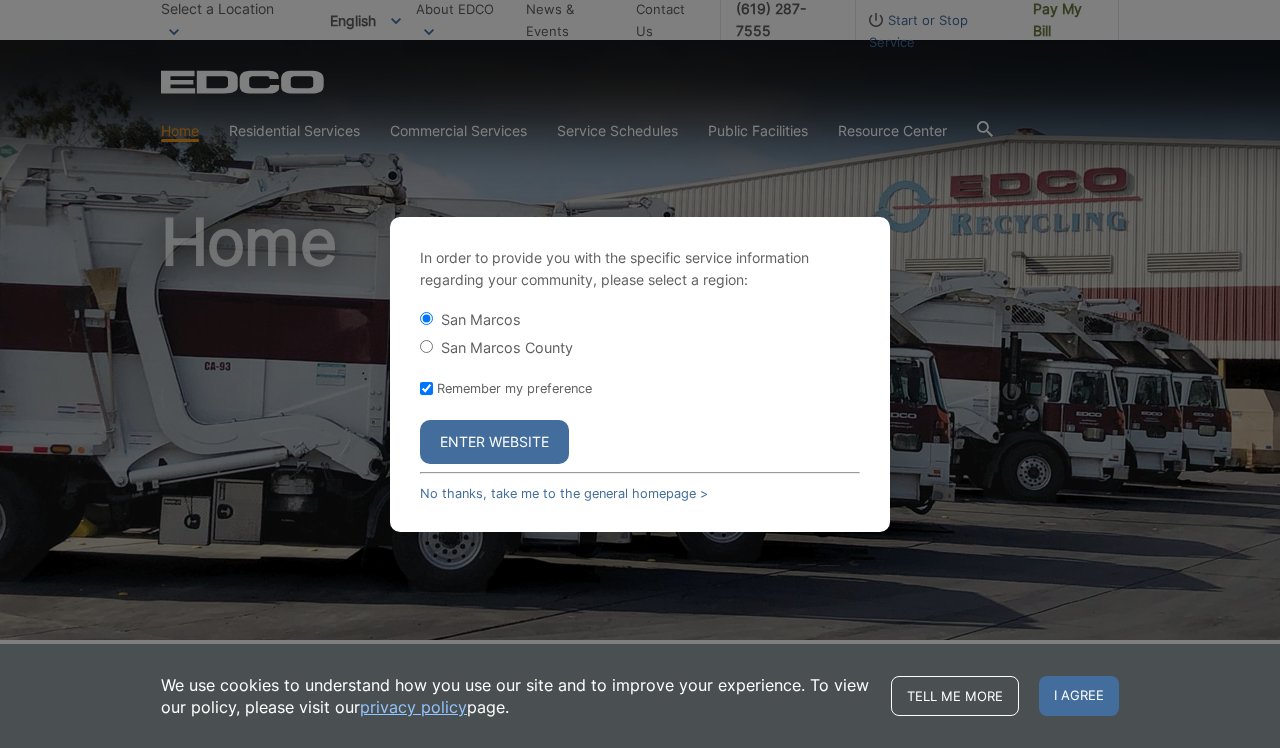 click on "Enter Website" at bounding box center [494, 442] 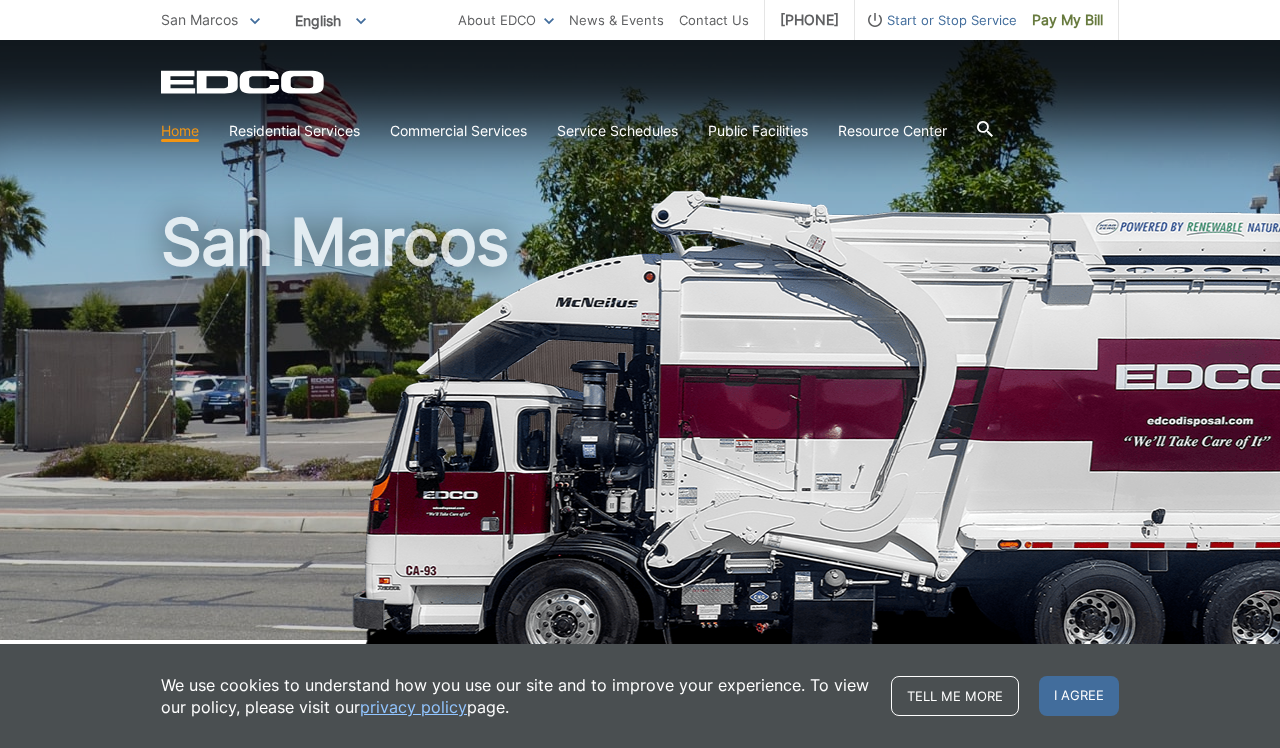 scroll, scrollTop: 0, scrollLeft: 0, axis: both 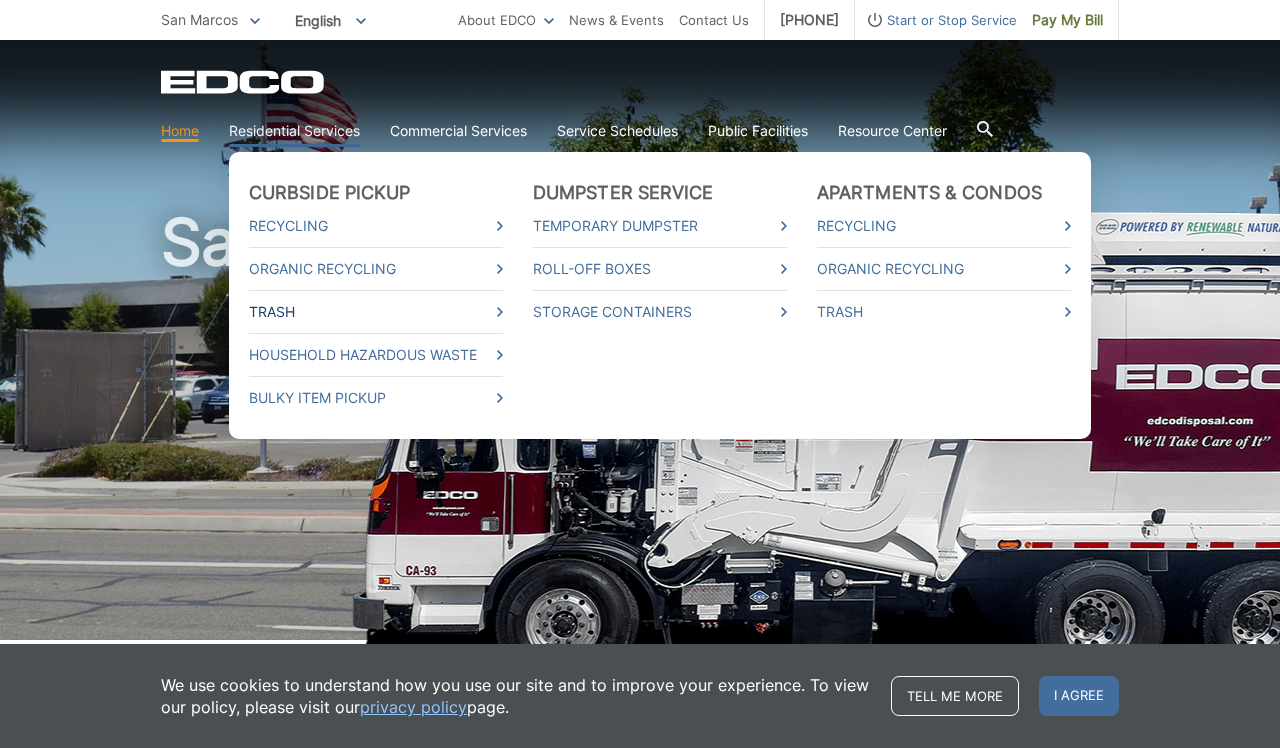 click on "Trash" at bounding box center [376, 312] 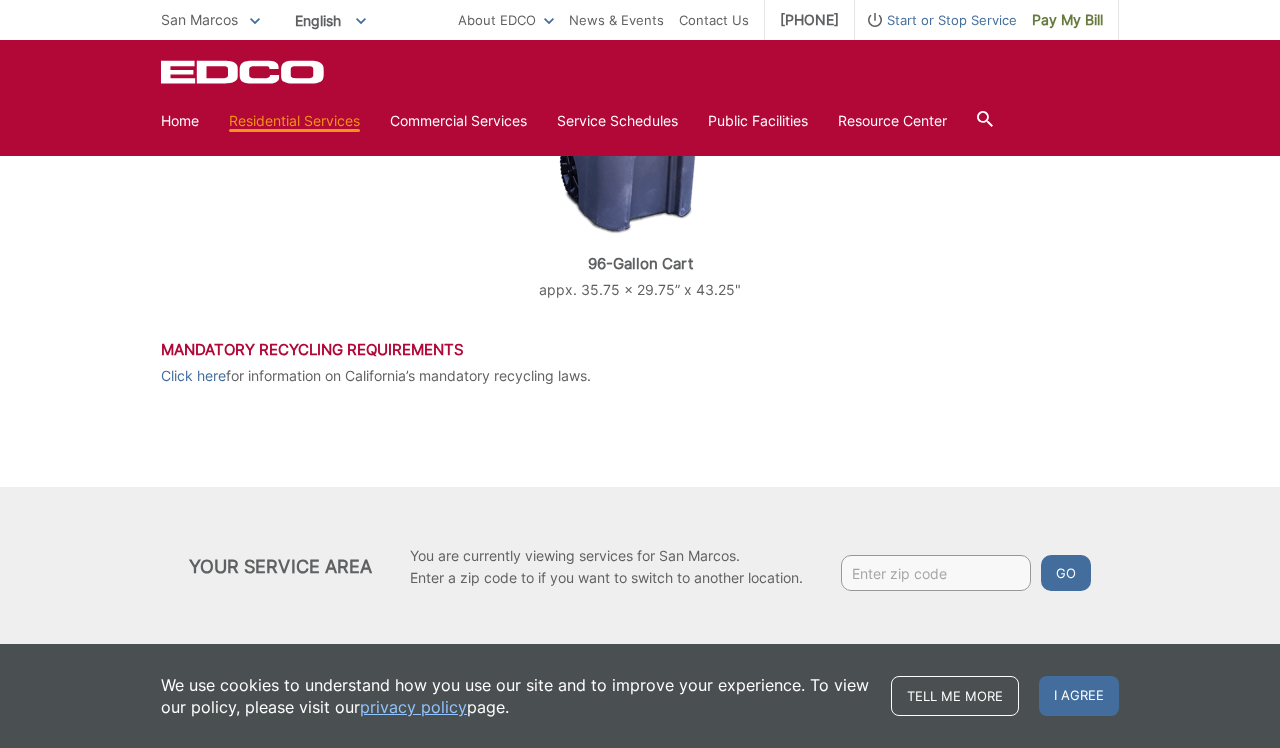 scroll, scrollTop: 911, scrollLeft: 0, axis: vertical 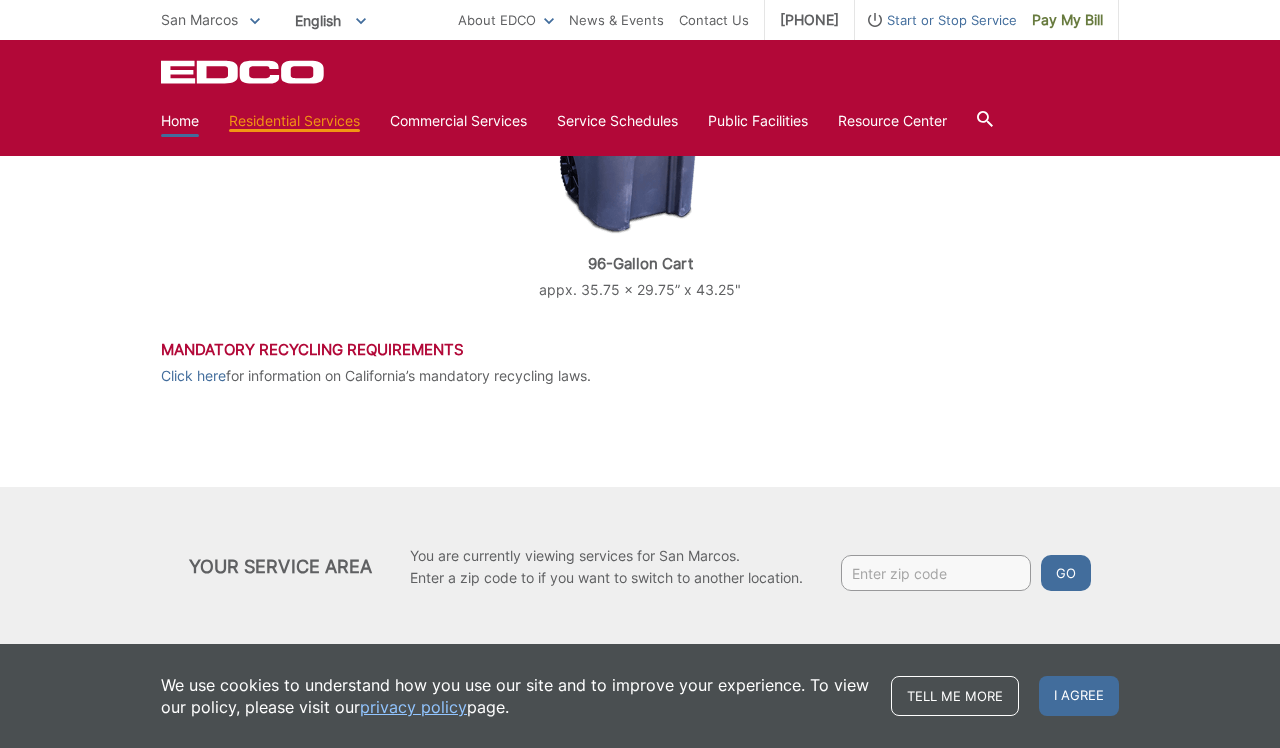 click on "Home" at bounding box center (180, 121) 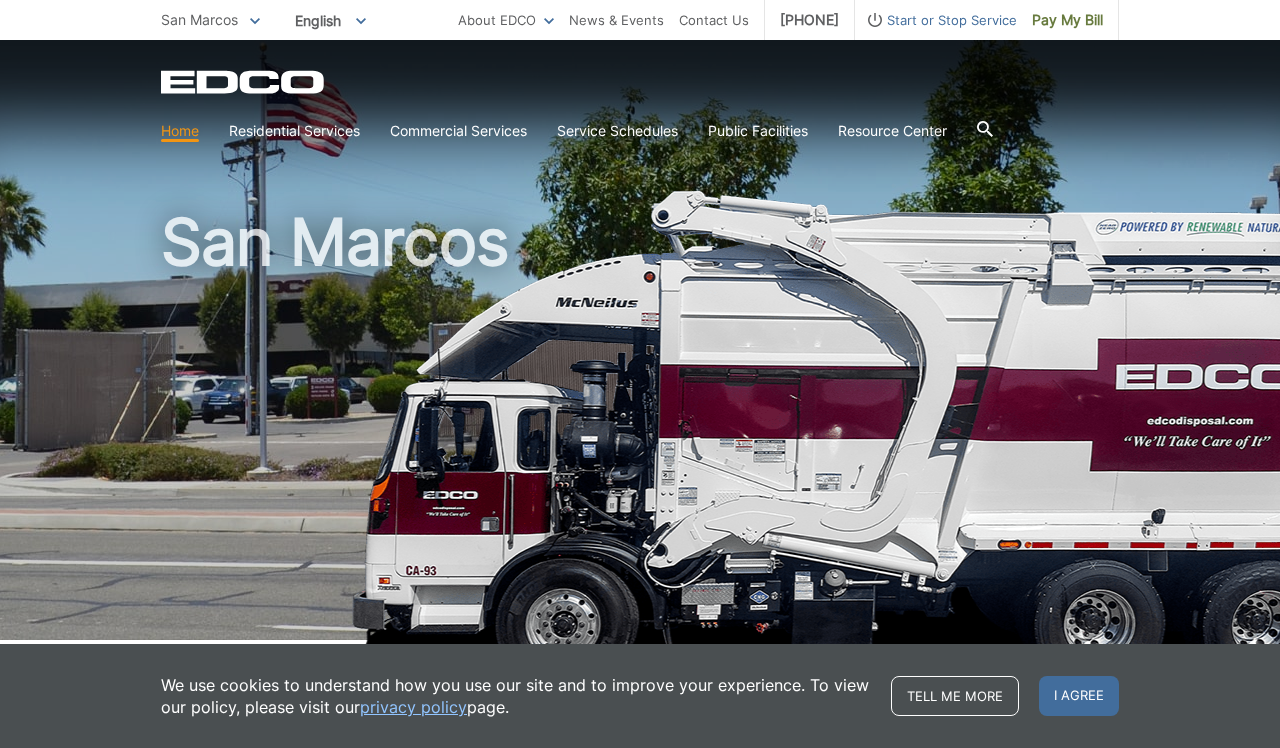 scroll, scrollTop: 12, scrollLeft: 0, axis: vertical 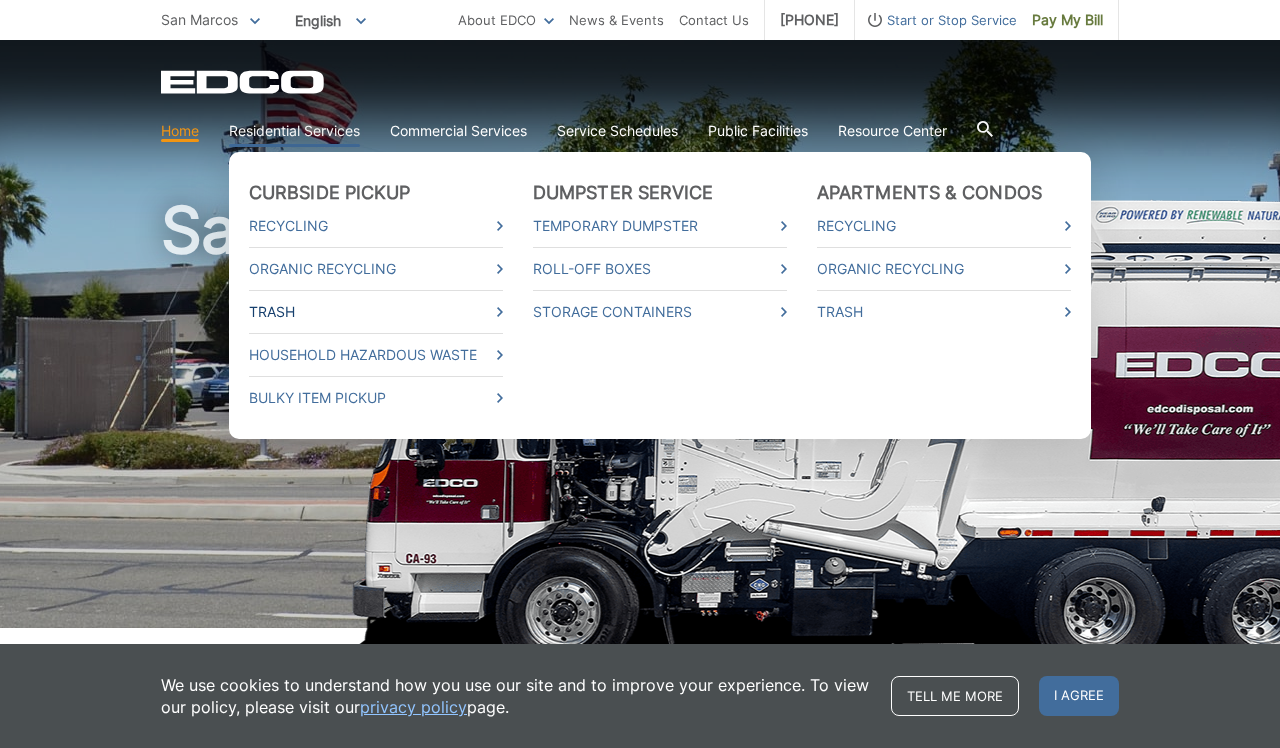 click on "Trash" at bounding box center [376, 312] 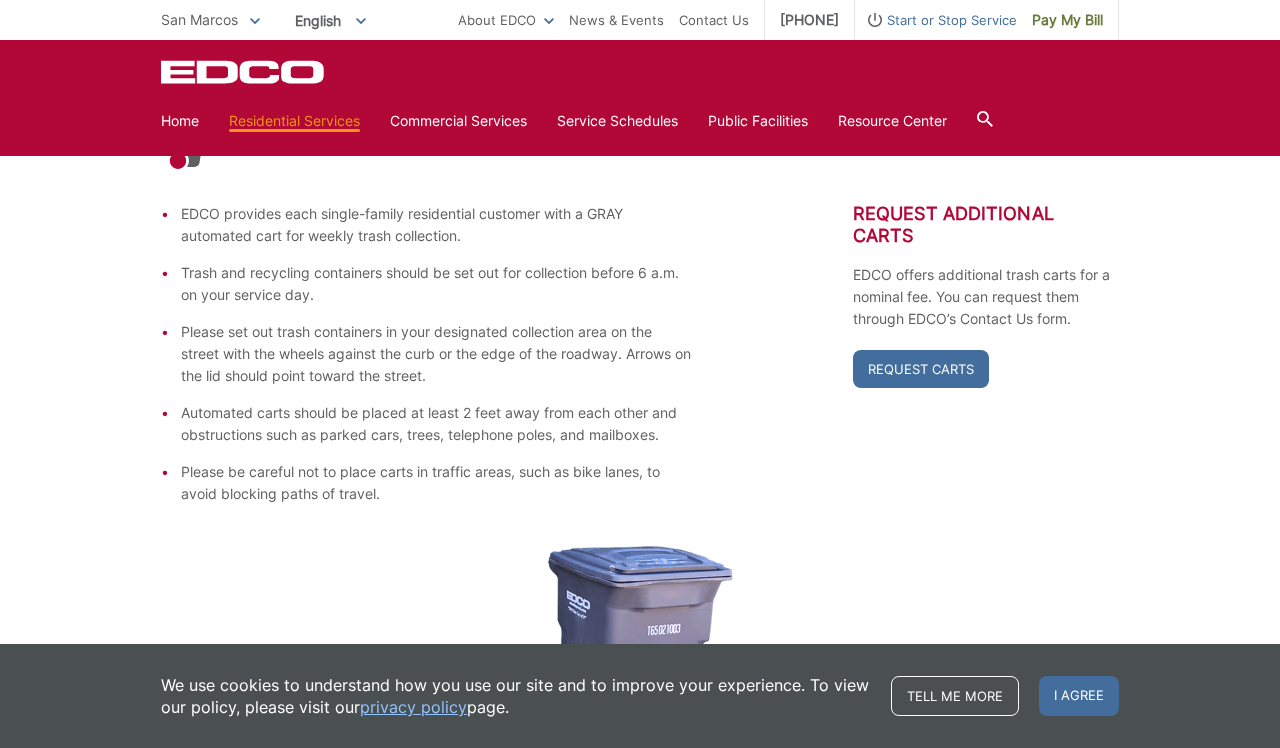 scroll, scrollTop: 341, scrollLeft: 0, axis: vertical 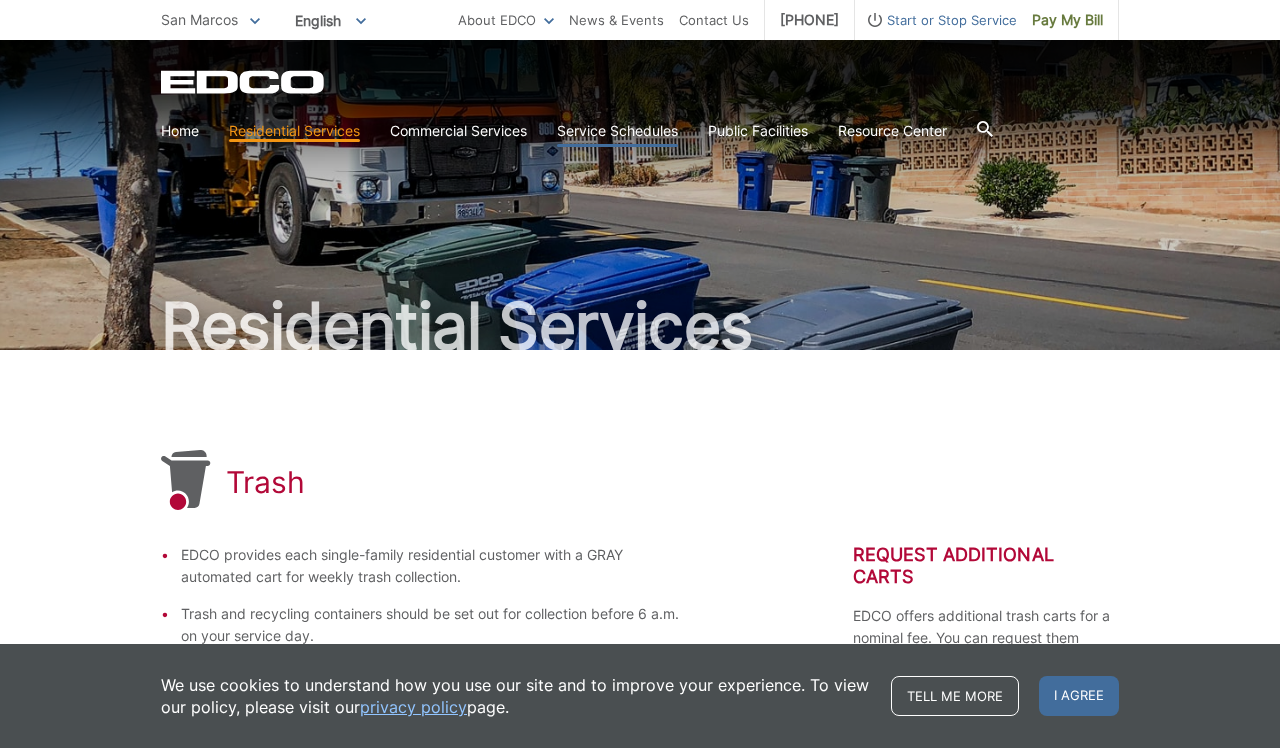 click on "Service Schedules" at bounding box center (617, 131) 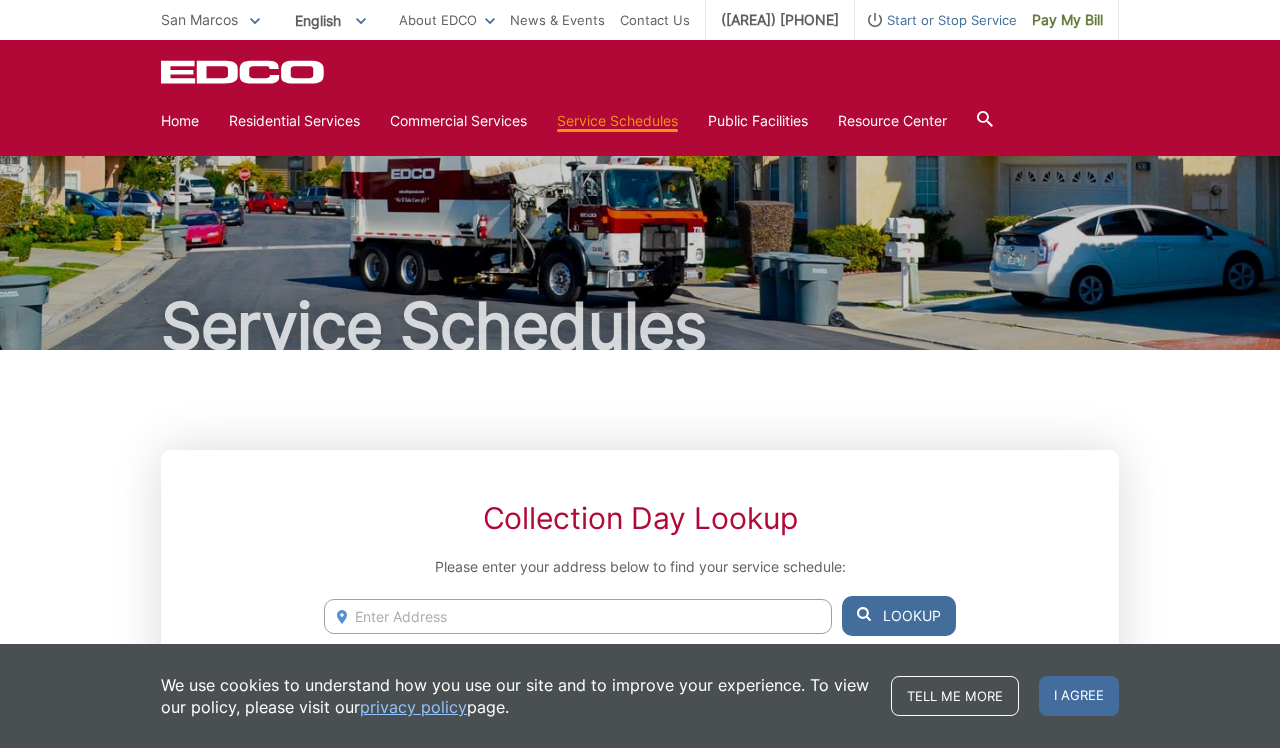scroll, scrollTop: 0, scrollLeft: 0, axis: both 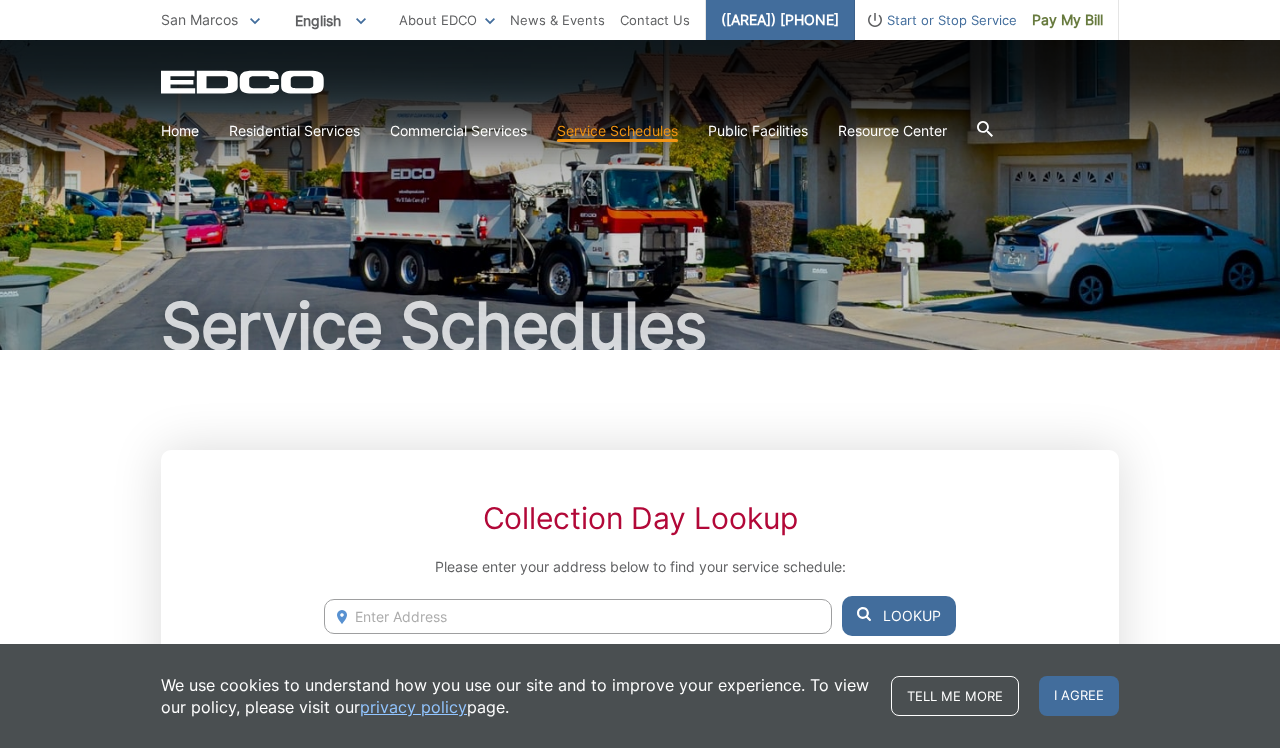 click on "([AREA]) [PHONE]" at bounding box center [780, 20] 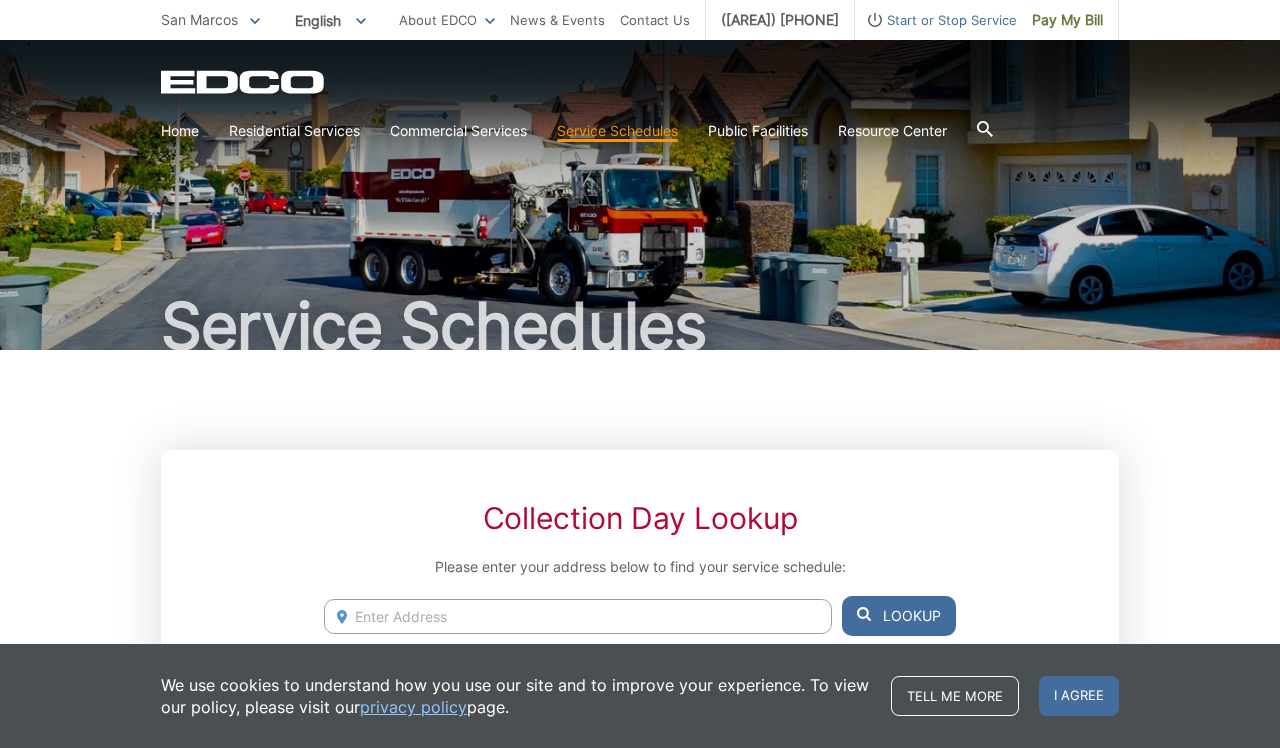 click on "Start or Stop Service" at bounding box center [936, 20] 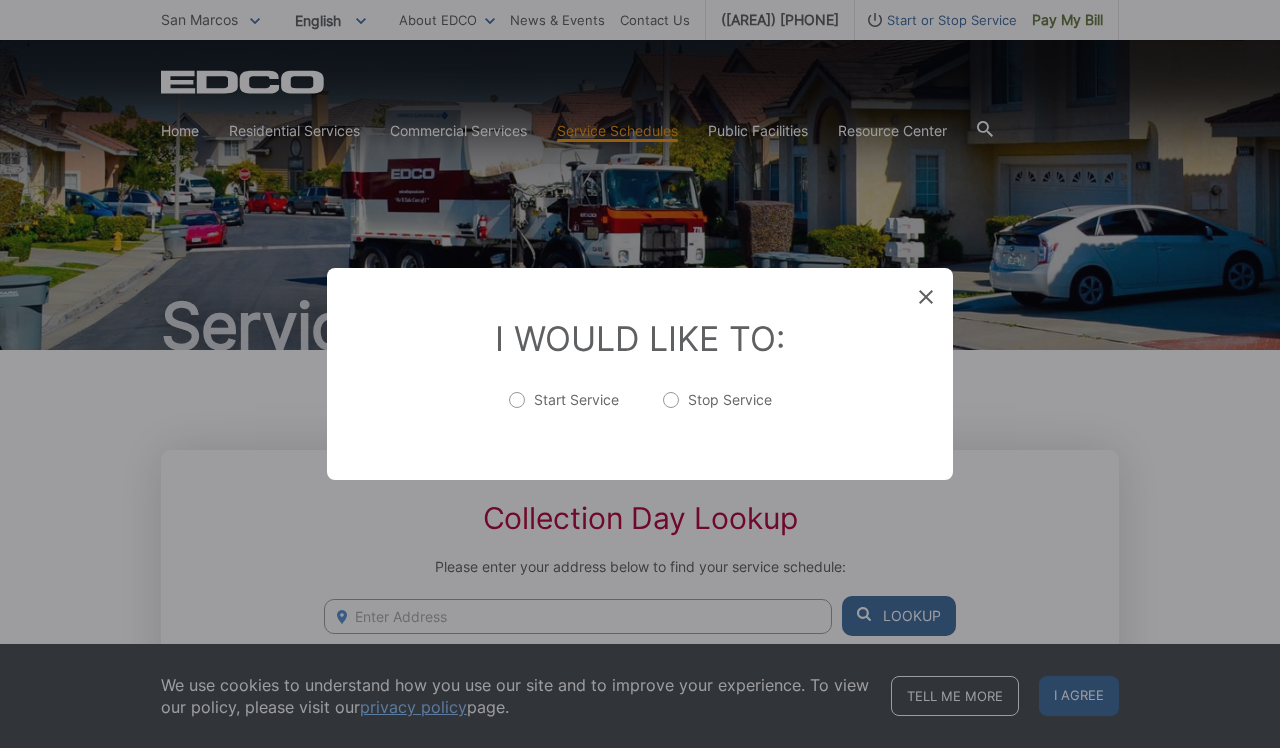 click on "Stop Service" at bounding box center [717, 410] 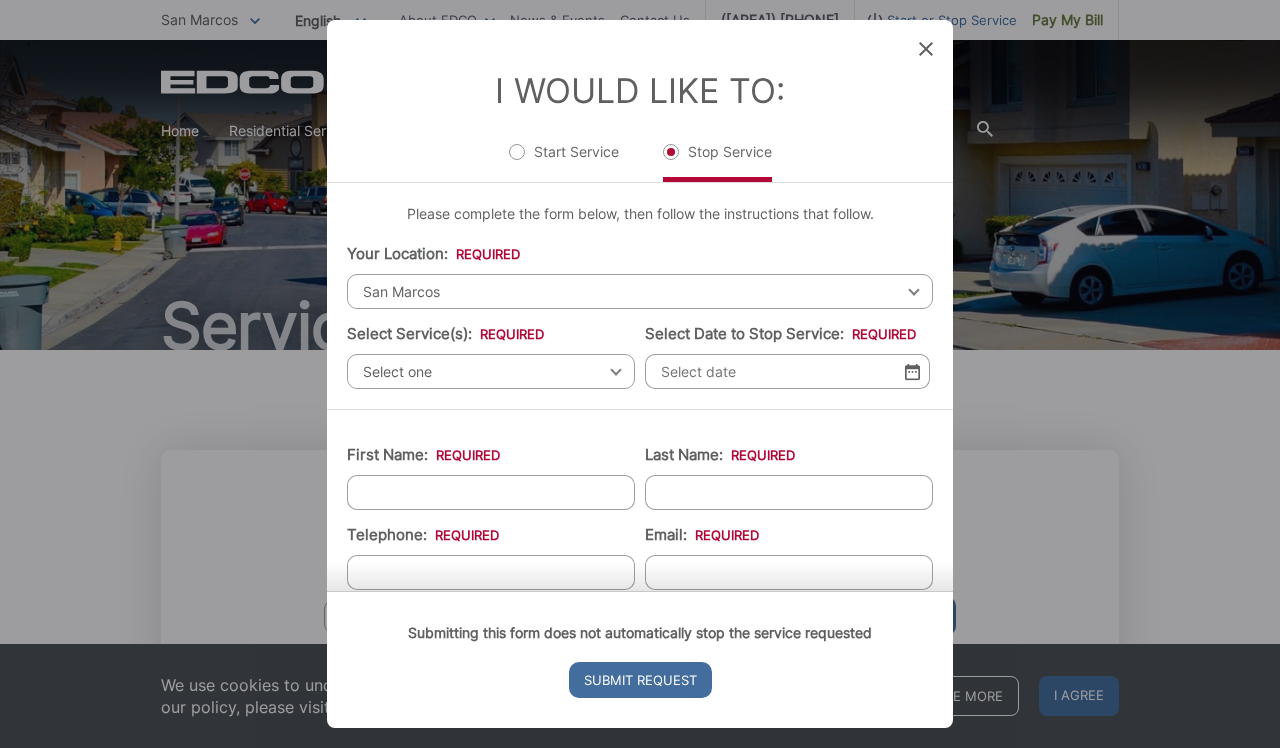 click on "San Marcos" at bounding box center [640, 291] 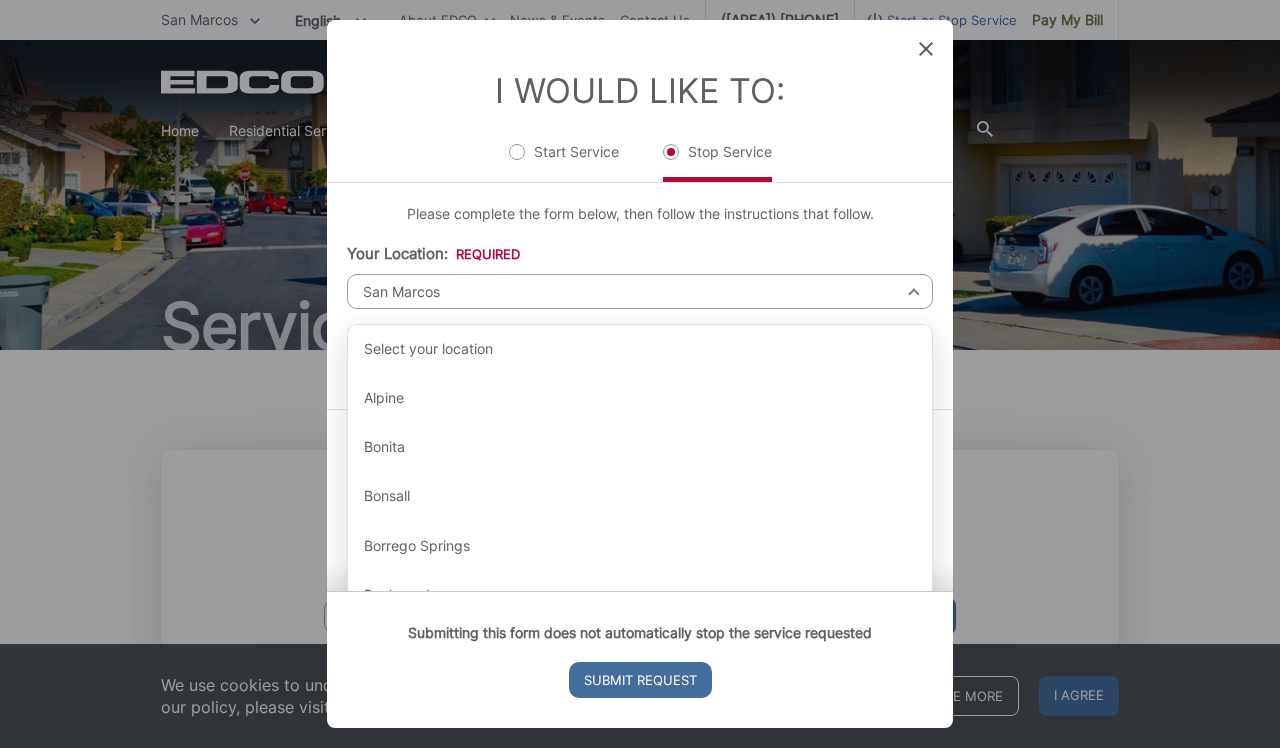click on "San Marcos" at bounding box center (640, 291) 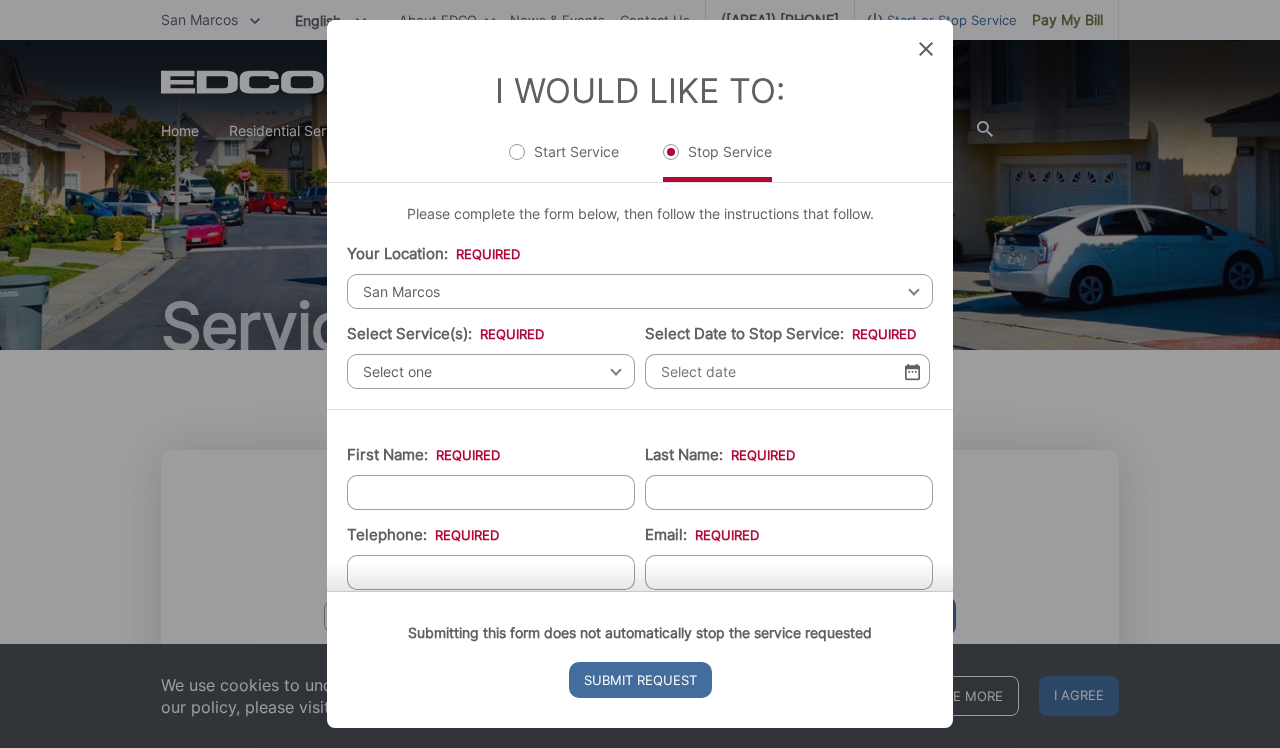 click on "Select Date to Stop Service: *" at bounding box center [787, 371] 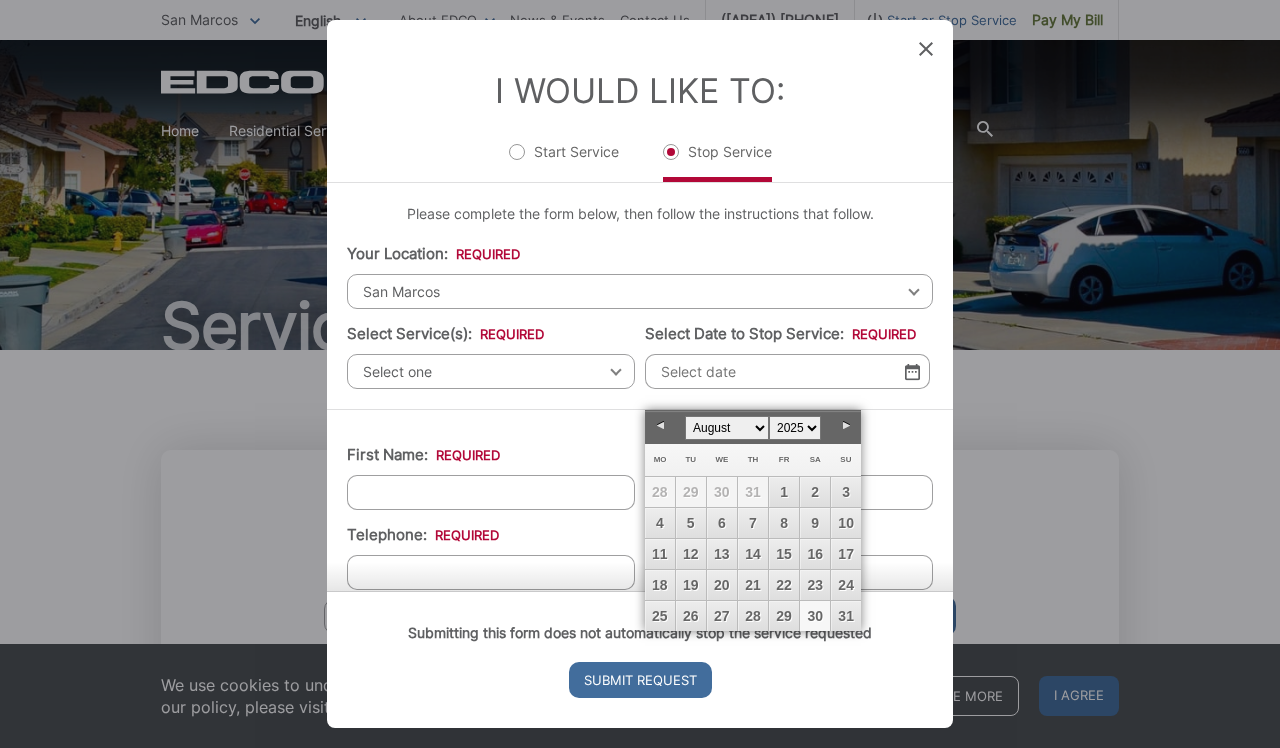 click on "30" at bounding box center (815, 616) 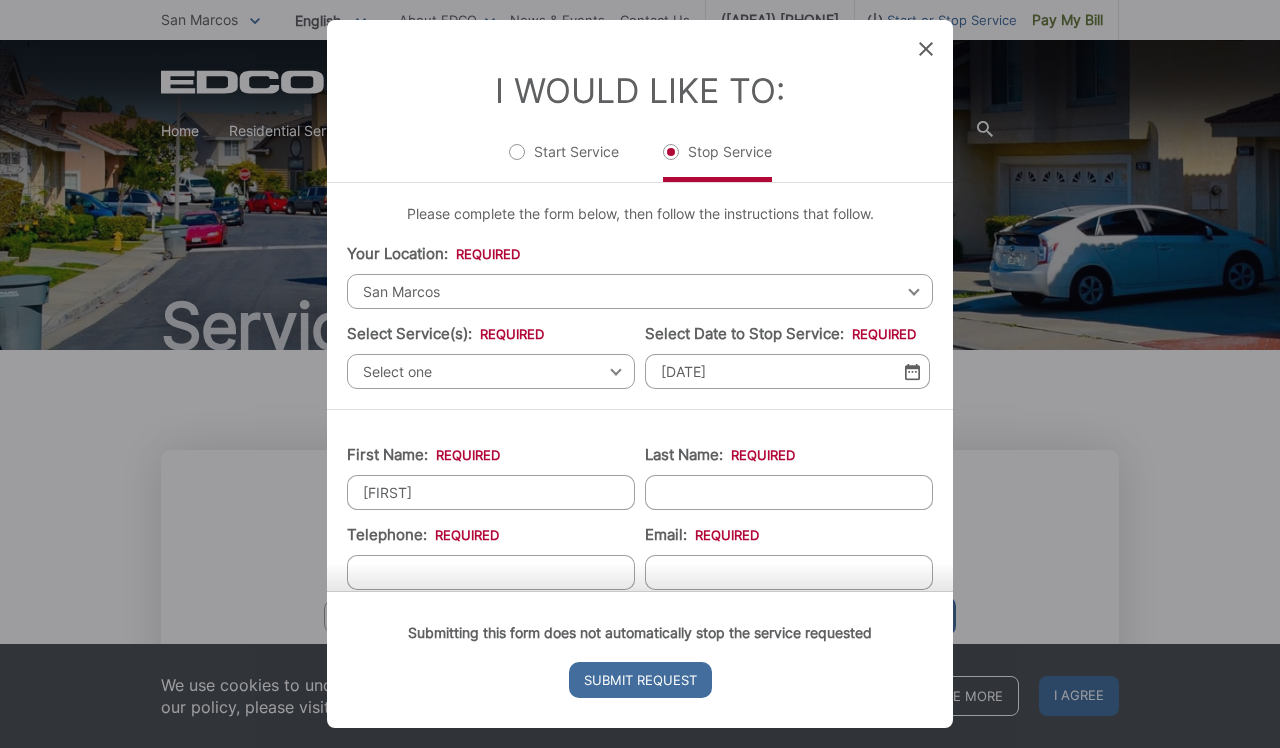 type on "[FIRST]" 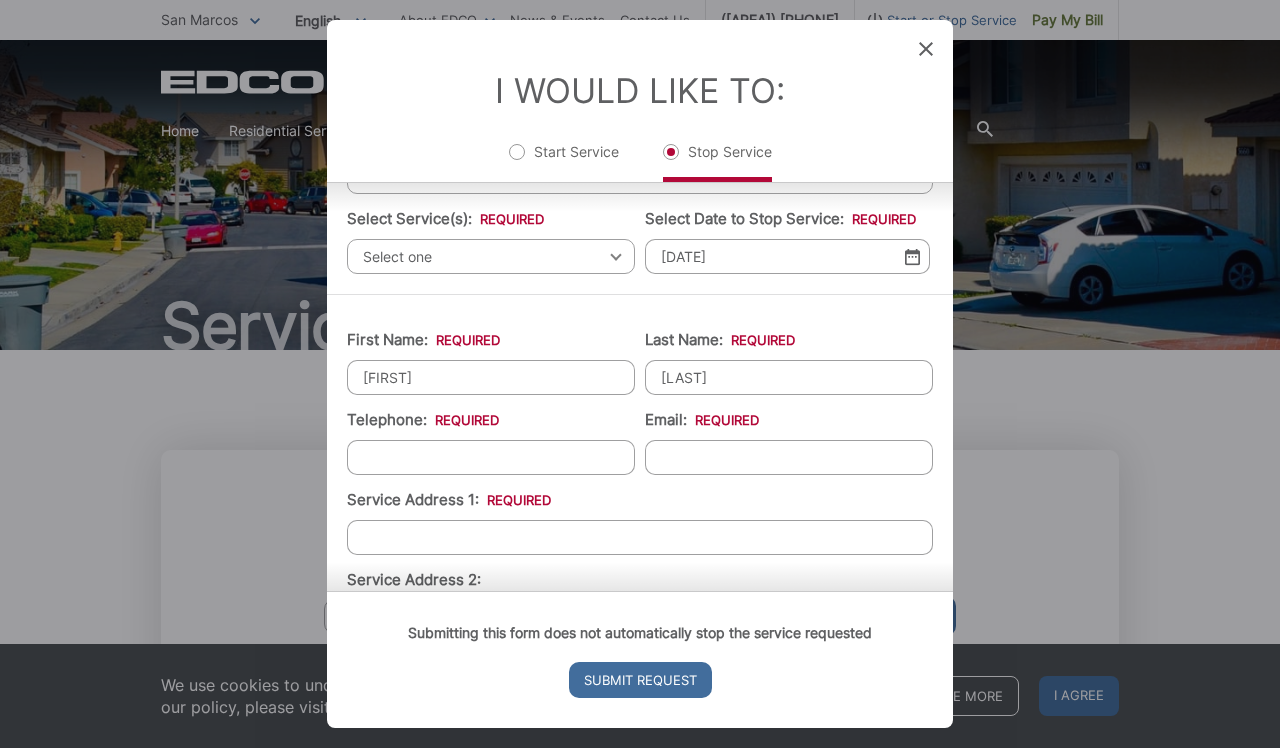 scroll, scrollTop: 116, scrollLeft: 0, axis: vertical 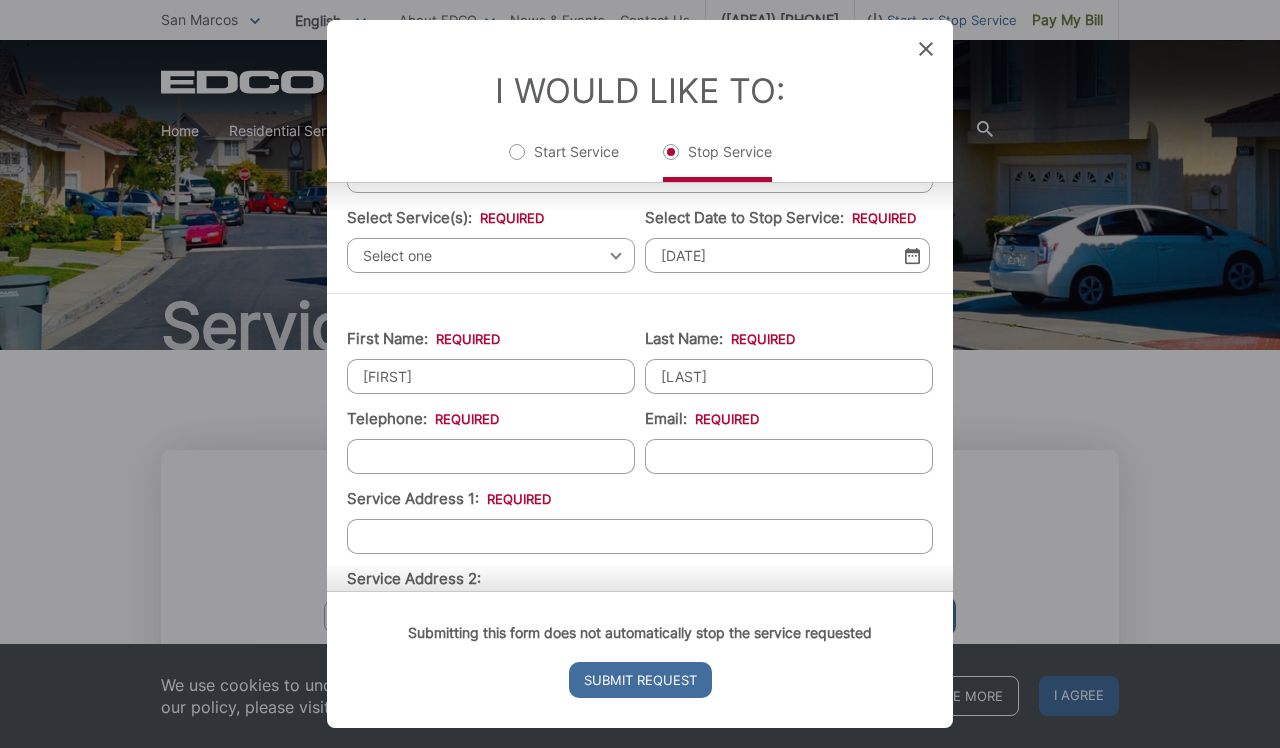 type on "[LAST]" 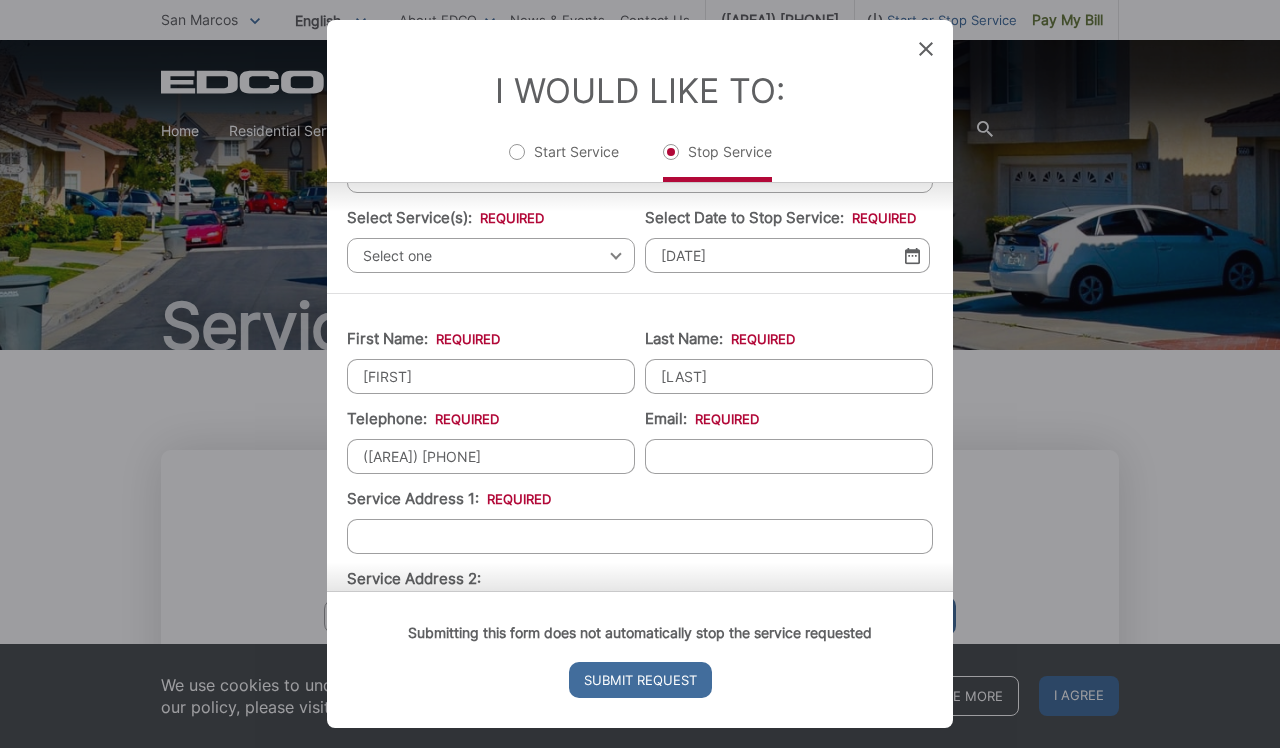 type on "([AREA]) [PHONE]" 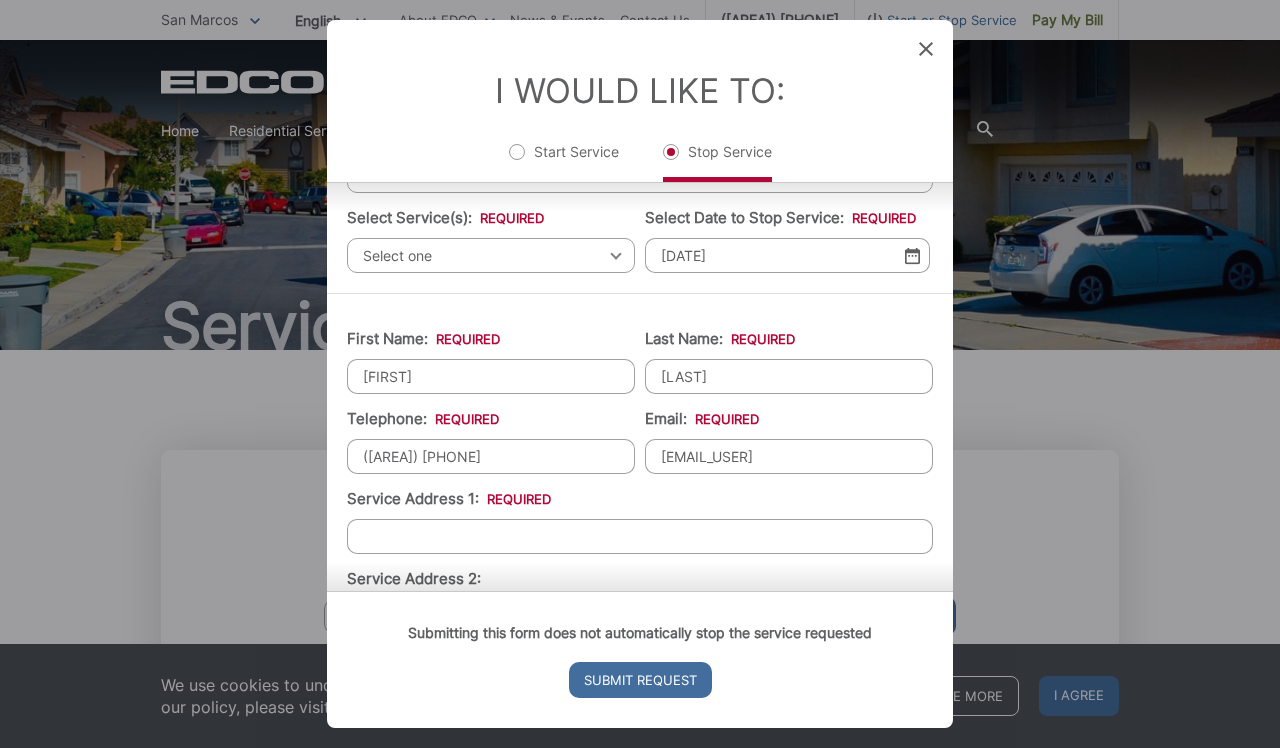 type on "[EMAIL_ADDRESS]" 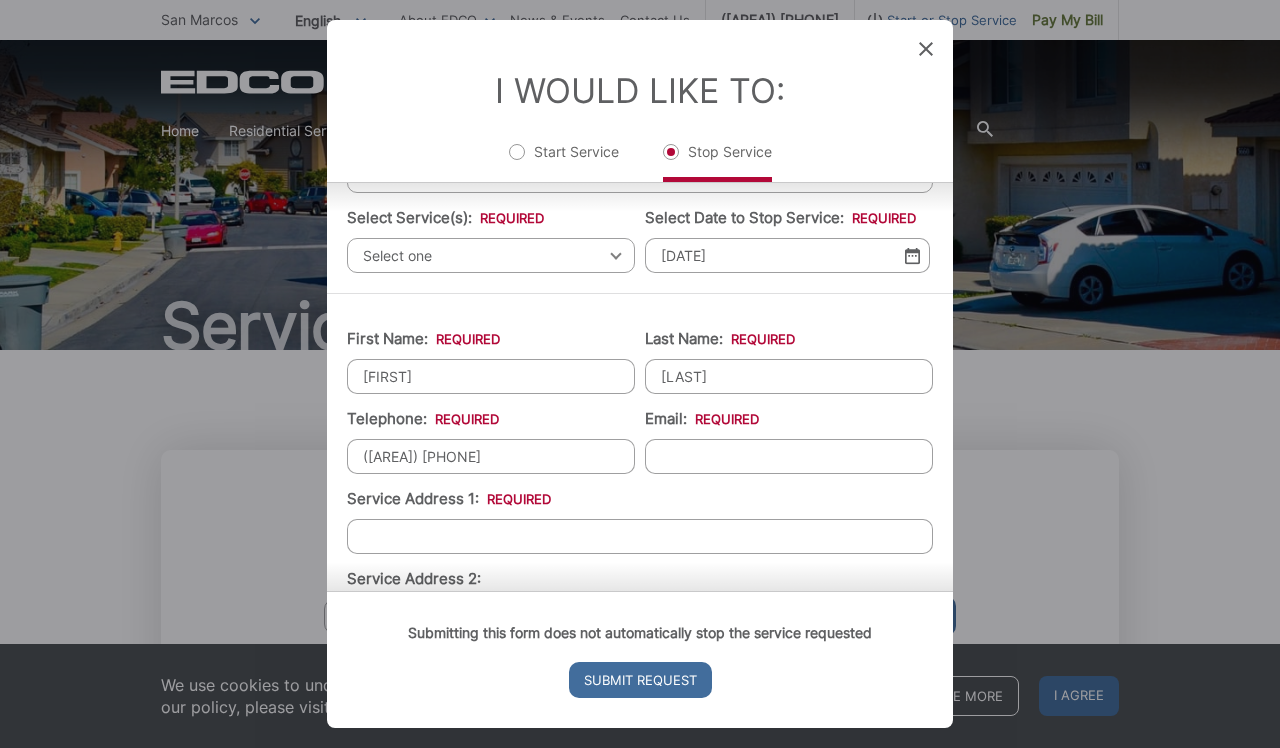 type on "[EMAIL_ADDRESS]" 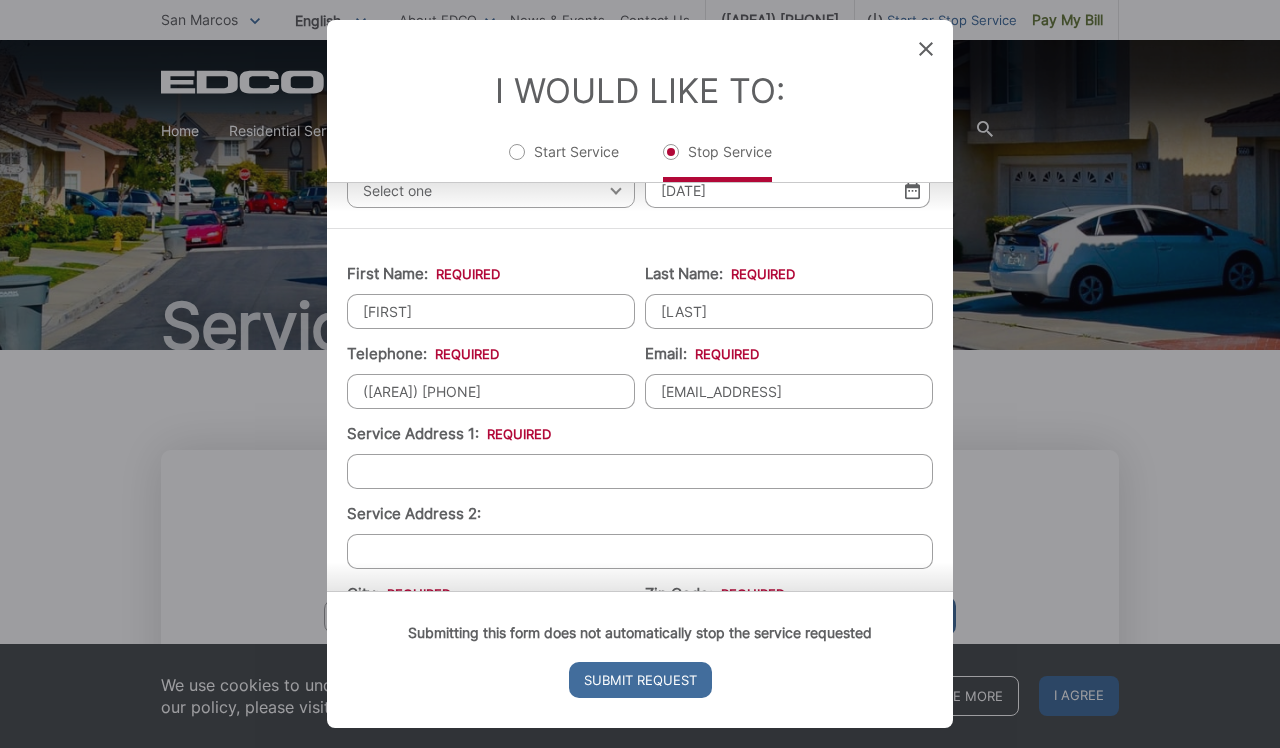 scroll, scrollTop: 217, scrollLeft: 0, axis: vertical 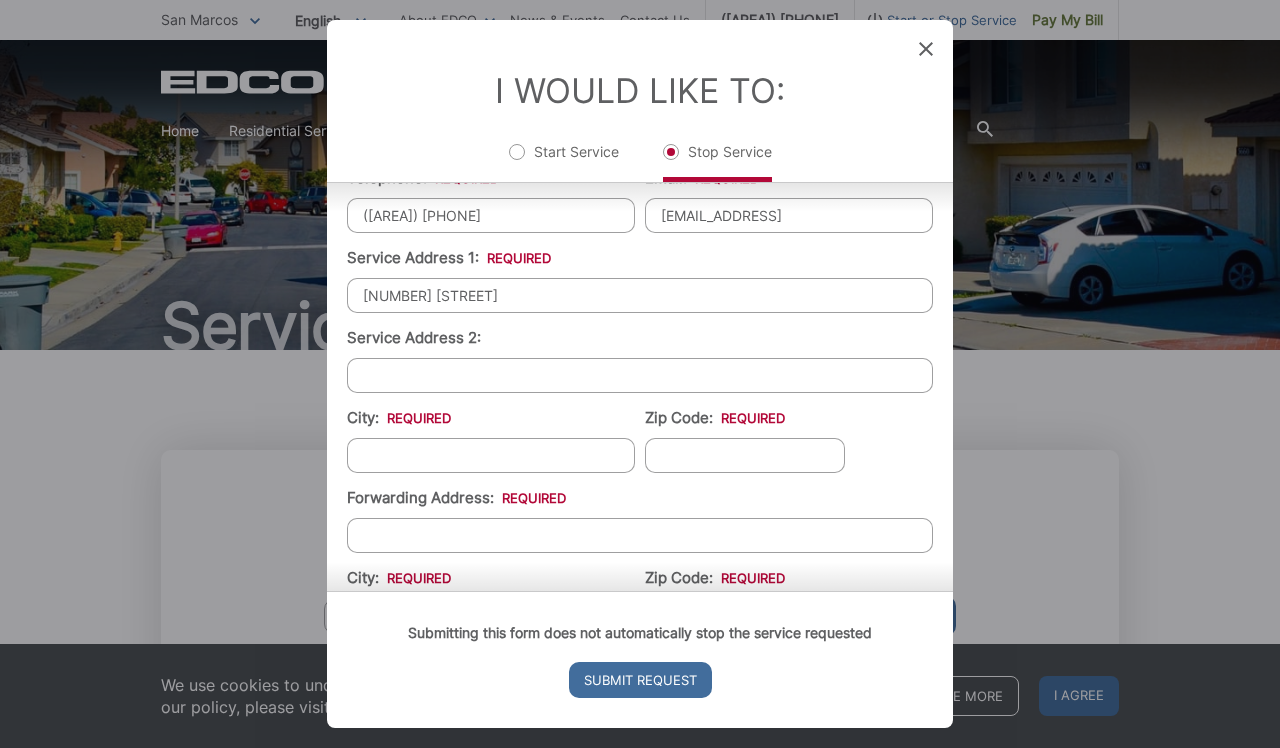 type on "[NUMBER] [STREET]" 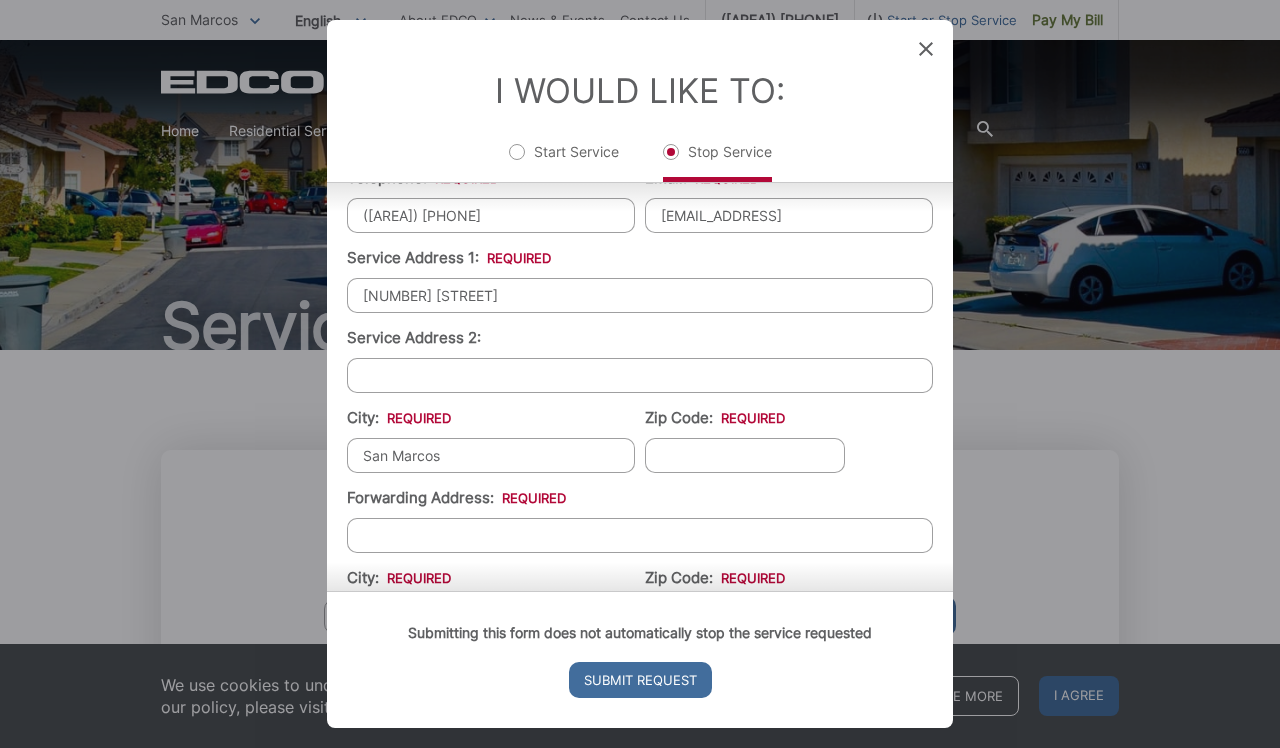 type on "San Marcos" 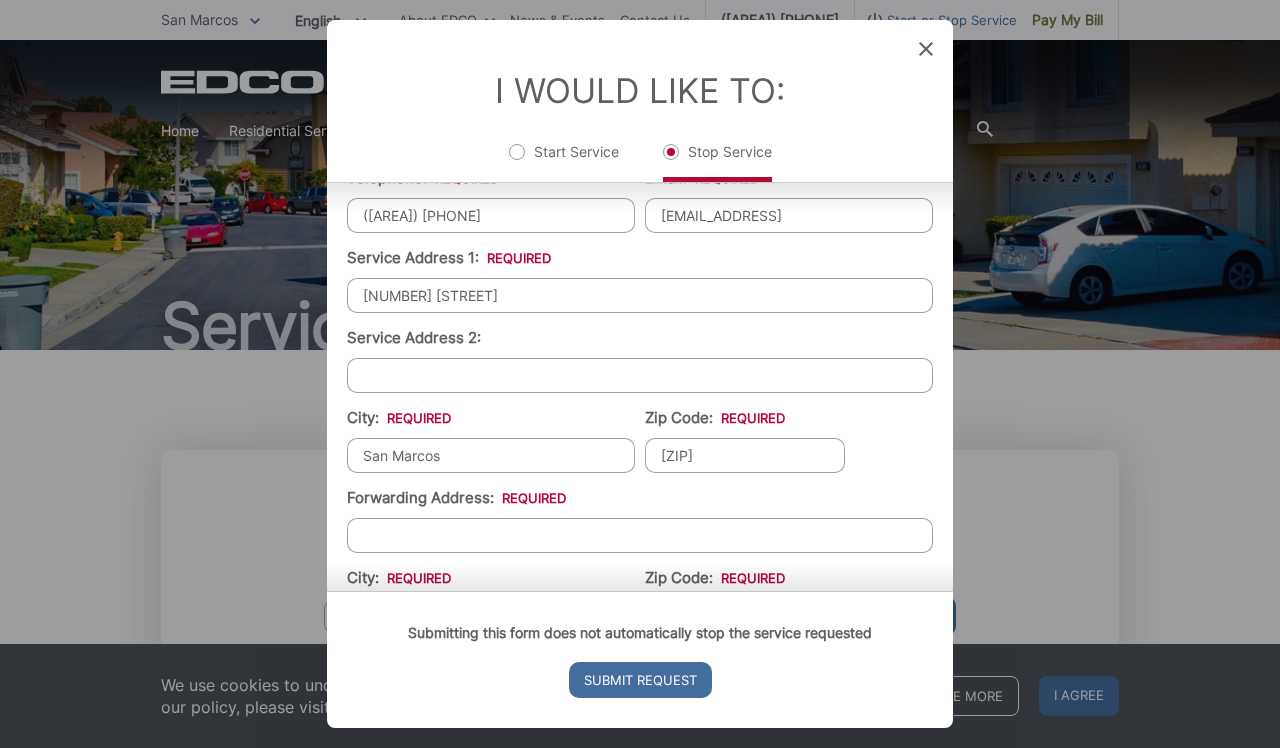 scroll, scrollTop: 389, scrollLeft: 0, axis: vertical 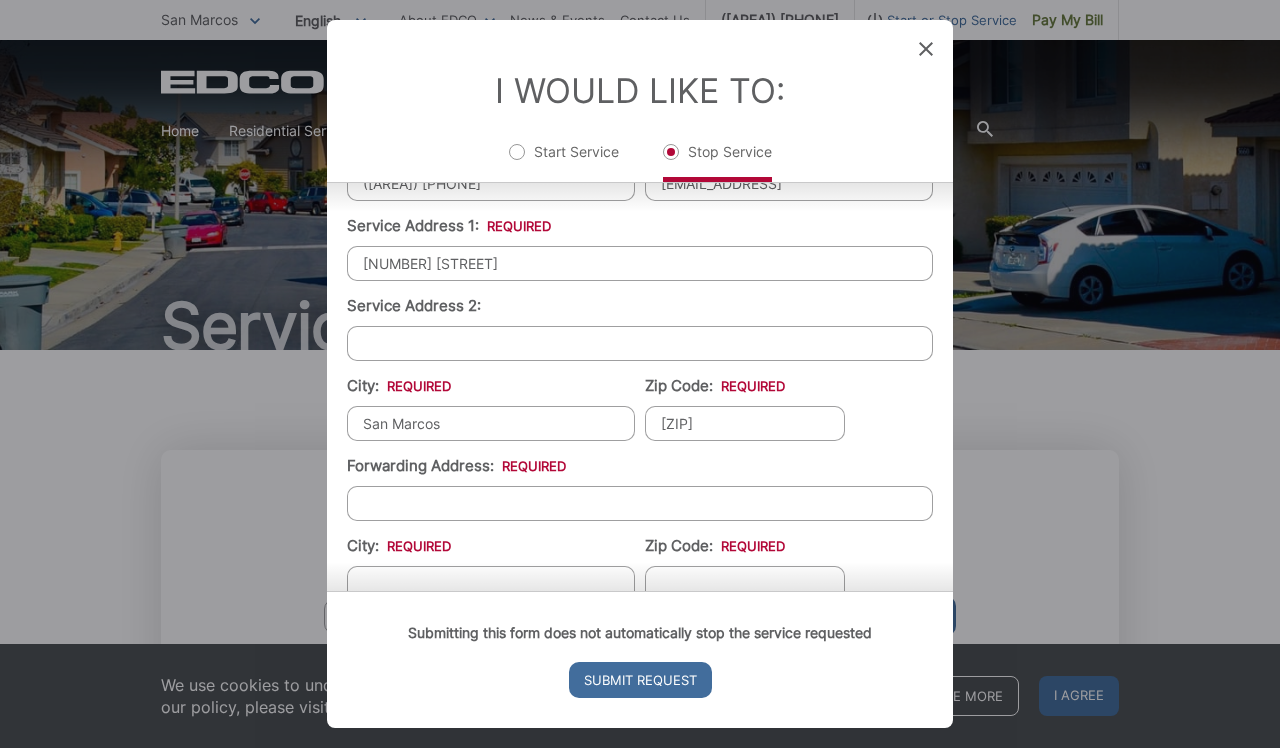 type on "[ZIP]" 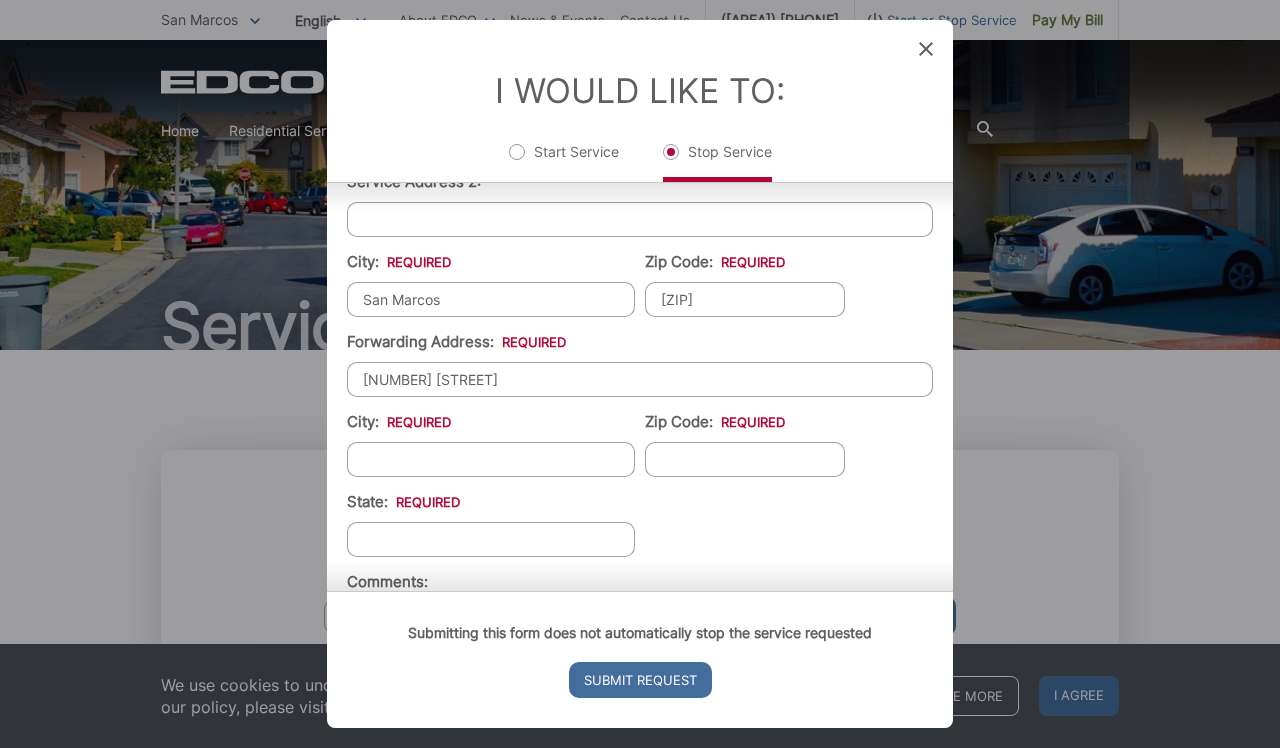 scroll, scrollTop: 516, scrollLeft: 0, axis: vertical 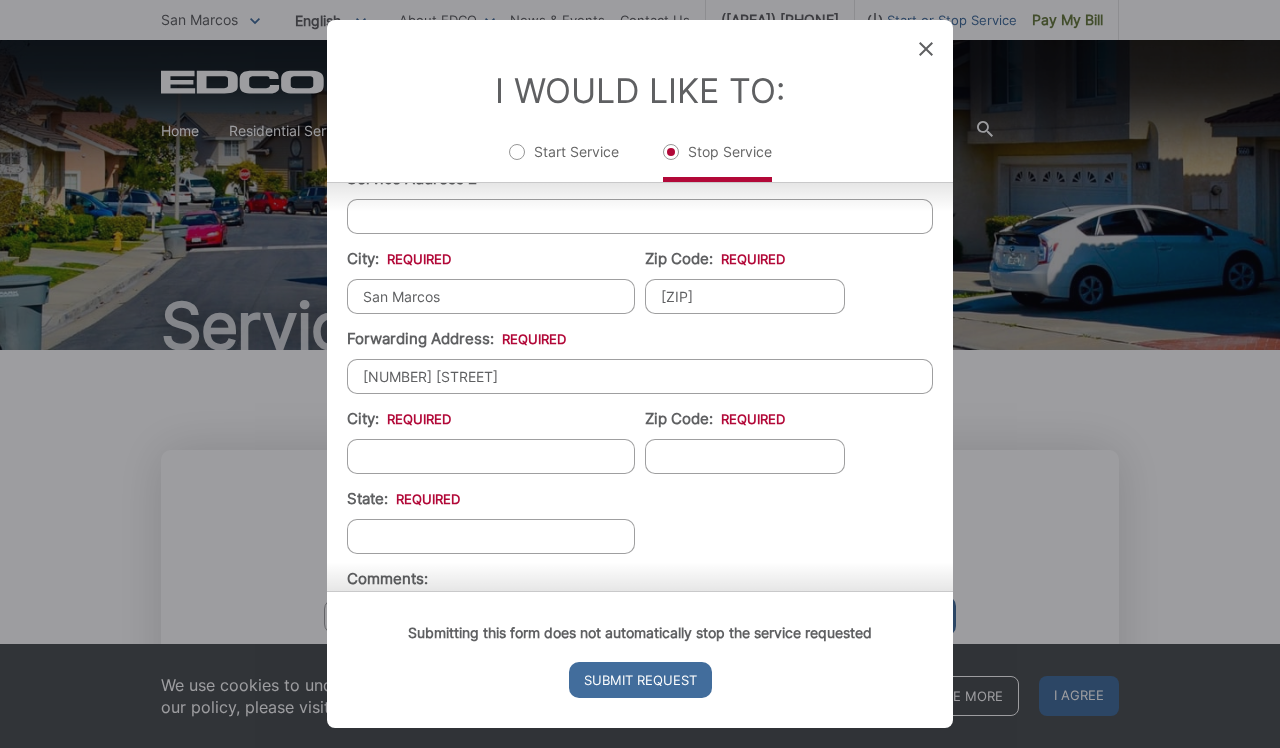 type on "[NUMBER] [STREET]" 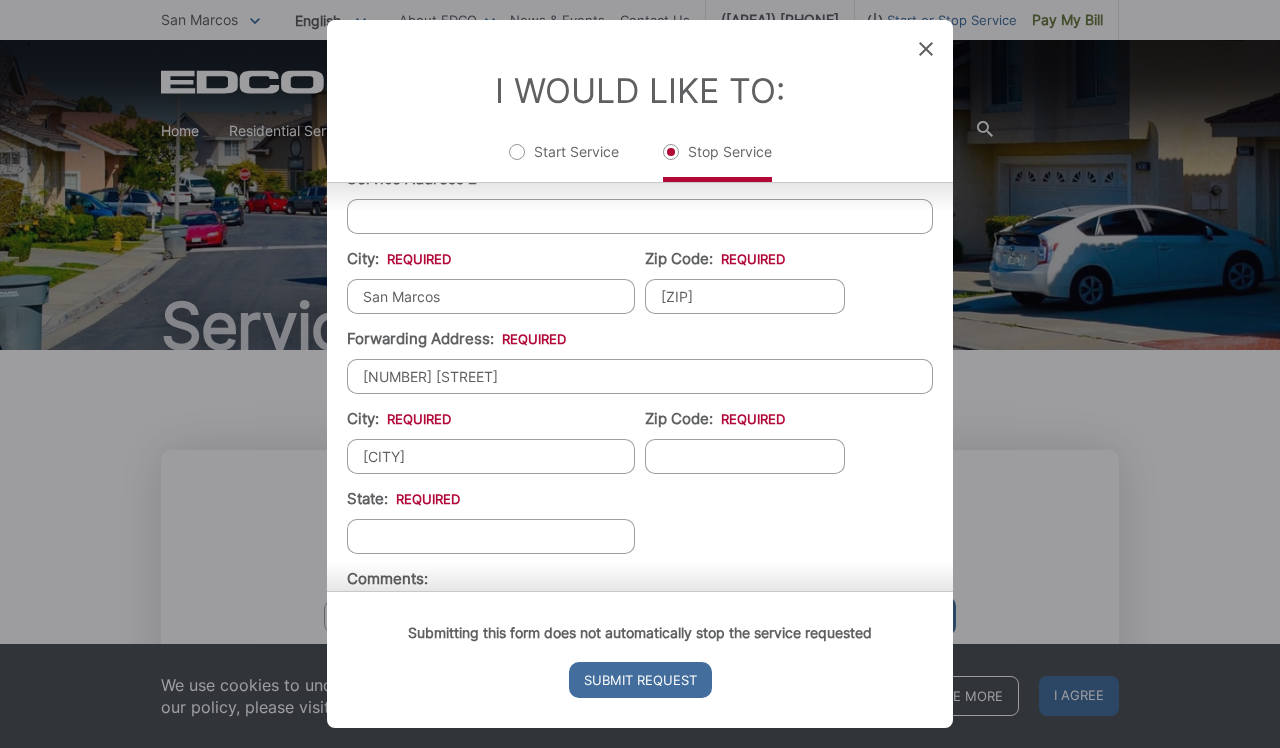 type on "[CITY]" 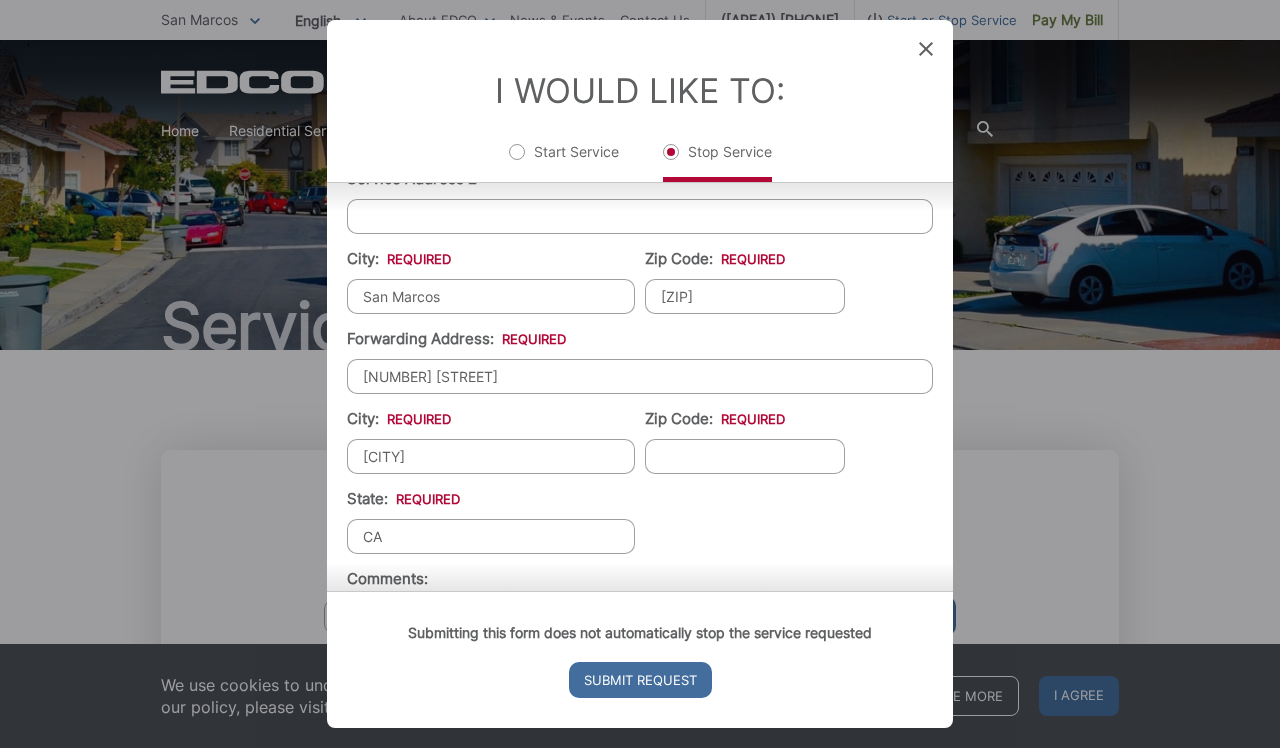 type on "CA" 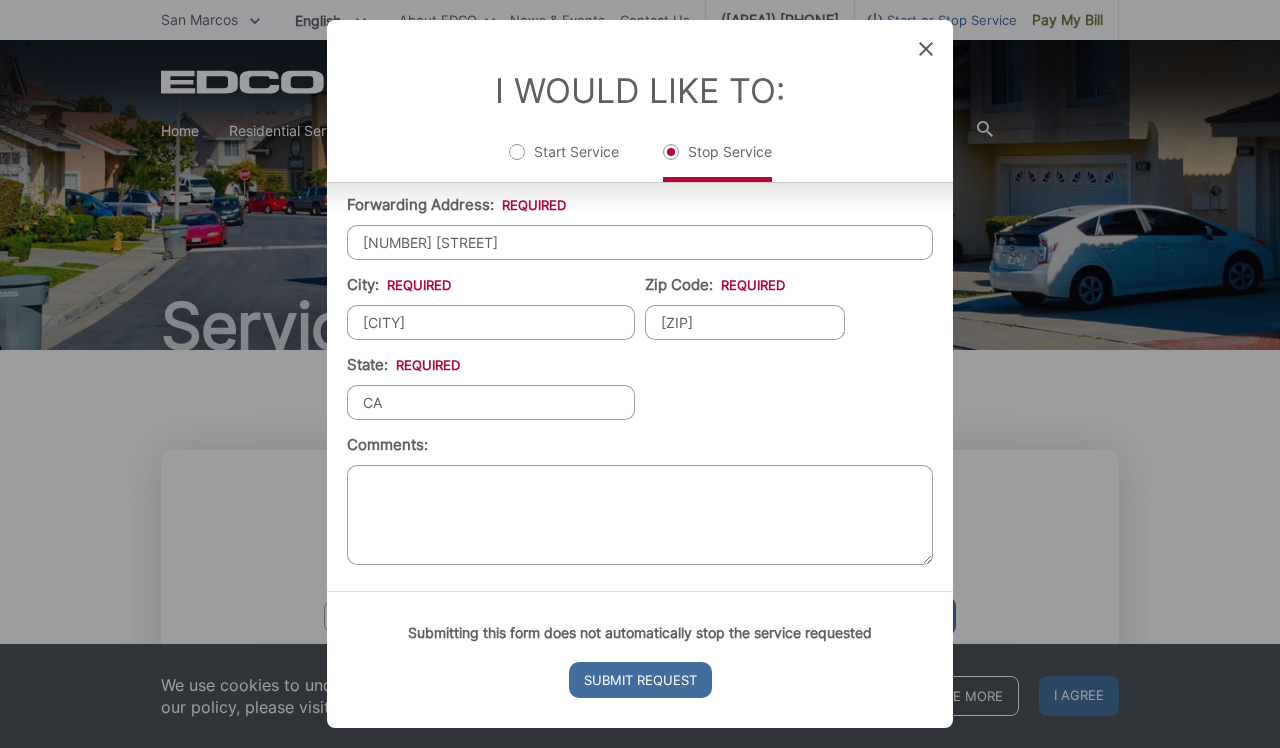 scroll, scrollTop: 666, scrollLeft: 0, axis: vertical 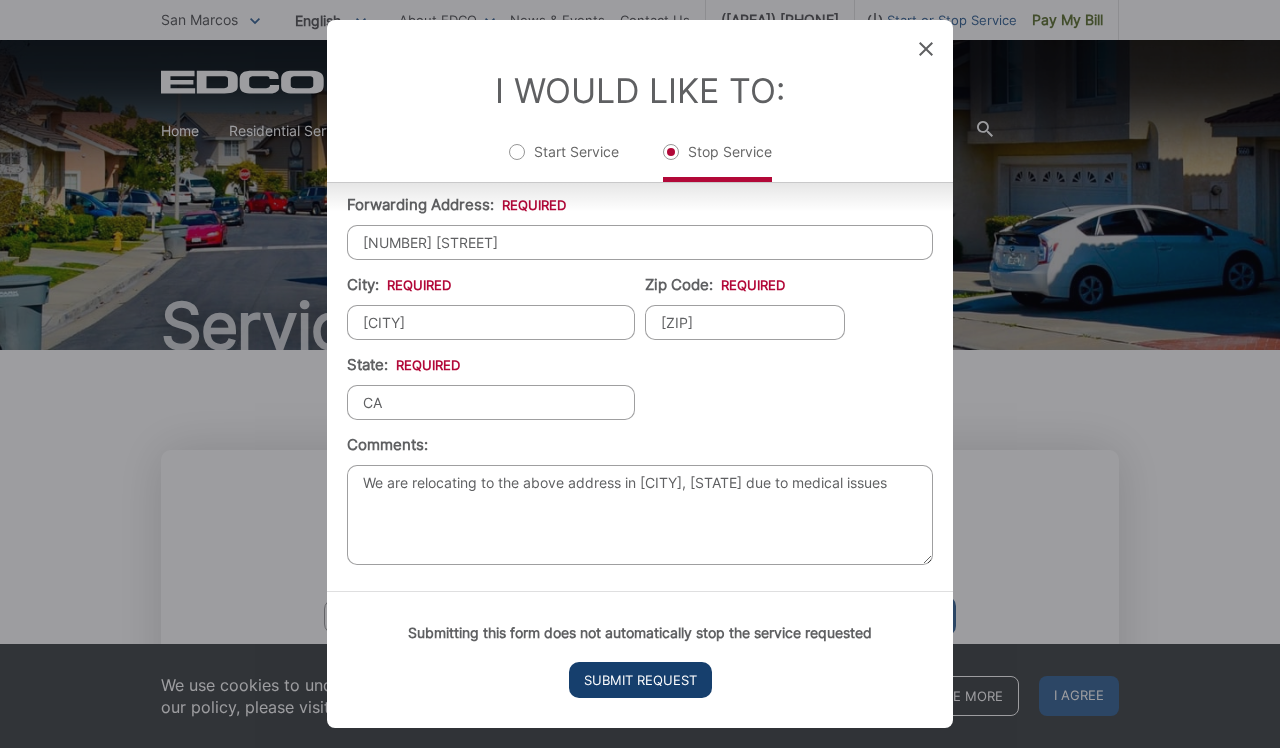 type on "We are relocating to the above address in [CITY], [STATE] due to medical issues" 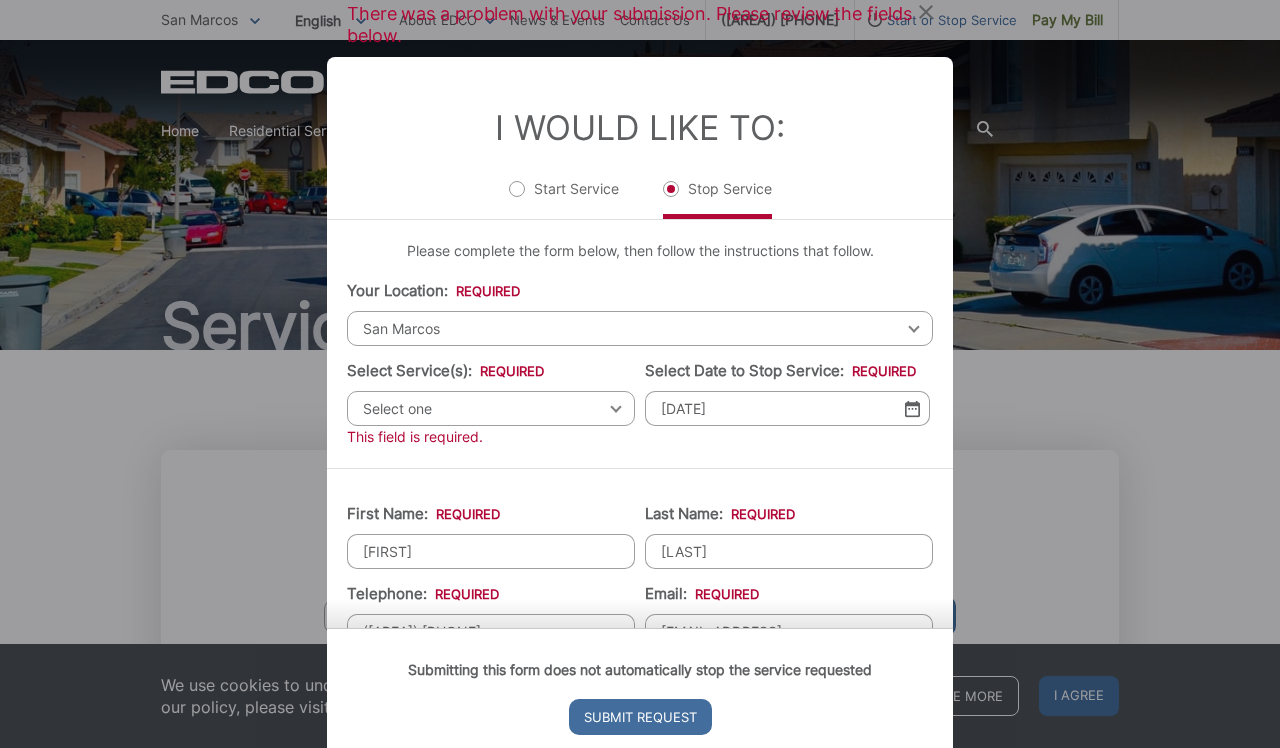 scroll, scrollTop: 0, scrollLeft: 0, axis: both 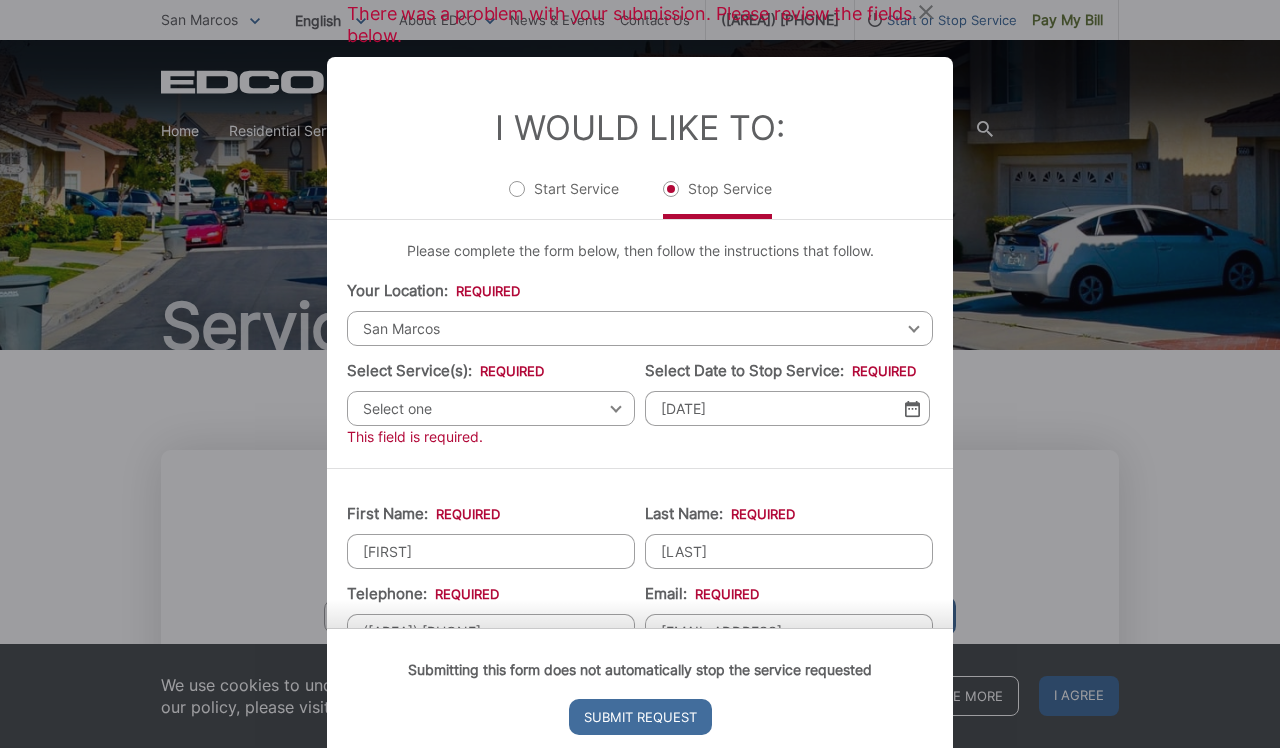 click on "Your Location: * Select your location Alpine Bonita Bonsall Borrego Springs Boulevard Buena Park Campo Coronado Corporate Del Mar Descanso Dulzura City of El Cajon El Cajon County El Segundo Encinitas Escondido Escondido County Fallbrook Guatay Imperial Beach Jacumba Jamul Julian La Mesa City La Mesa County La Mirada La Palma Lakeside Lakewood Lemon Grove Lincoln Acres Long Beach National City Pala Pauma Valley Pine Valley Potrero Poway Rainbow Ramona Rancho Palos Verdes Rancho Santa Fe San Diego San Marcos San Marcos County Signal Hill Solana Beach Spring Valley Tecate Torrance Valley Center City of Vista Vista County San Marcos Select your location Alpine Bonita Bonsall Borrego Springs Boulevard Buena Park Campo Coronado Corporate Del Mar Descanso Dulzura City of El Cajon El Cajon County El Segundo Encinitas Escondido Escondido County Fallbrook Guatay Imperial Beach Jacumba Jamul Julian La Mesa City La Mesa County La Mirada La Palma Lakeside Lakewood Lemon Grove Lincoln Acres Long Beach National City Pala" at bounding box center [640, 313] 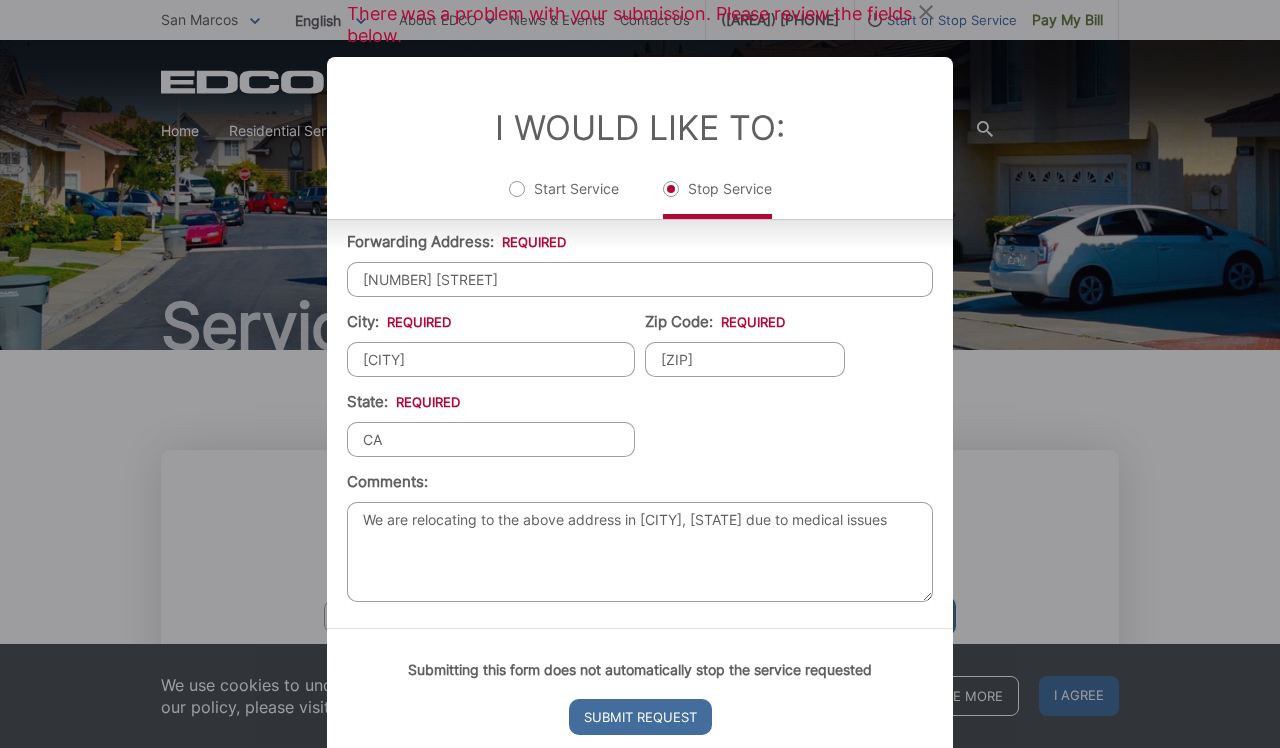 scroll, scrollTop: 672, scrollLeft: 0, axis: vertical 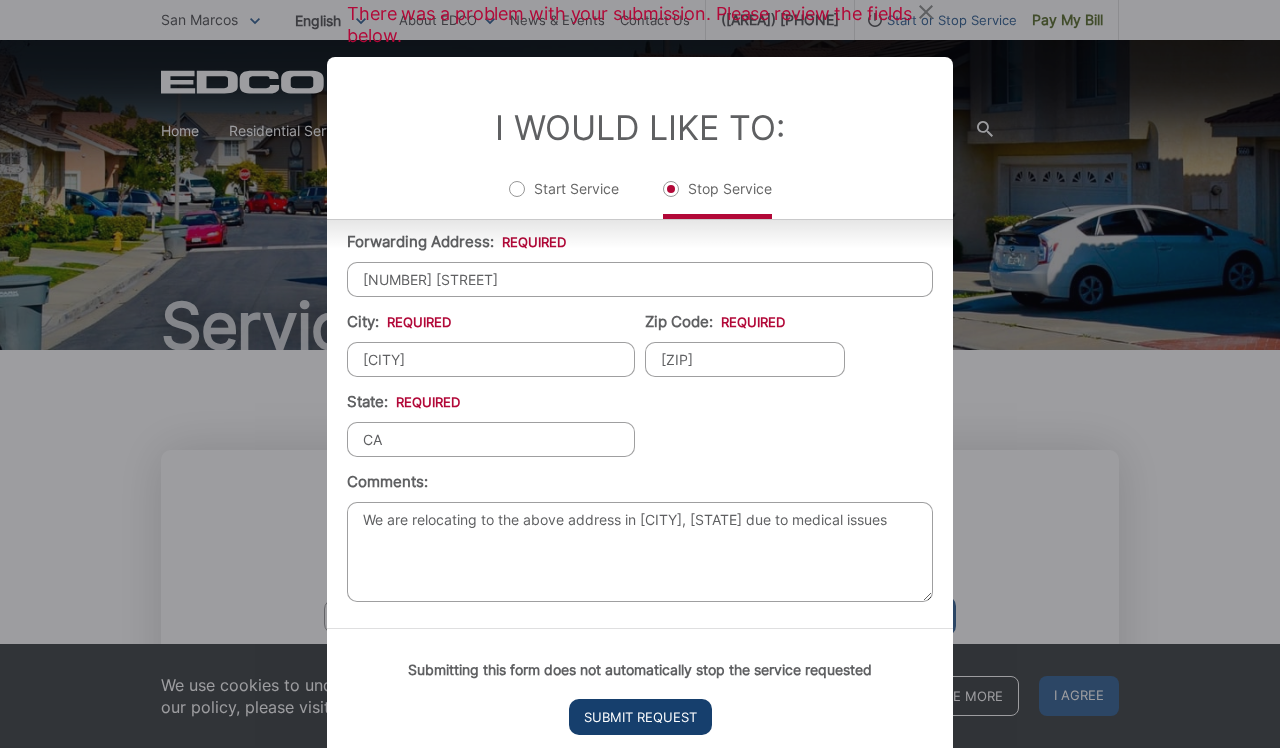 click on "Submit Request" at bounding box center (640, 717) 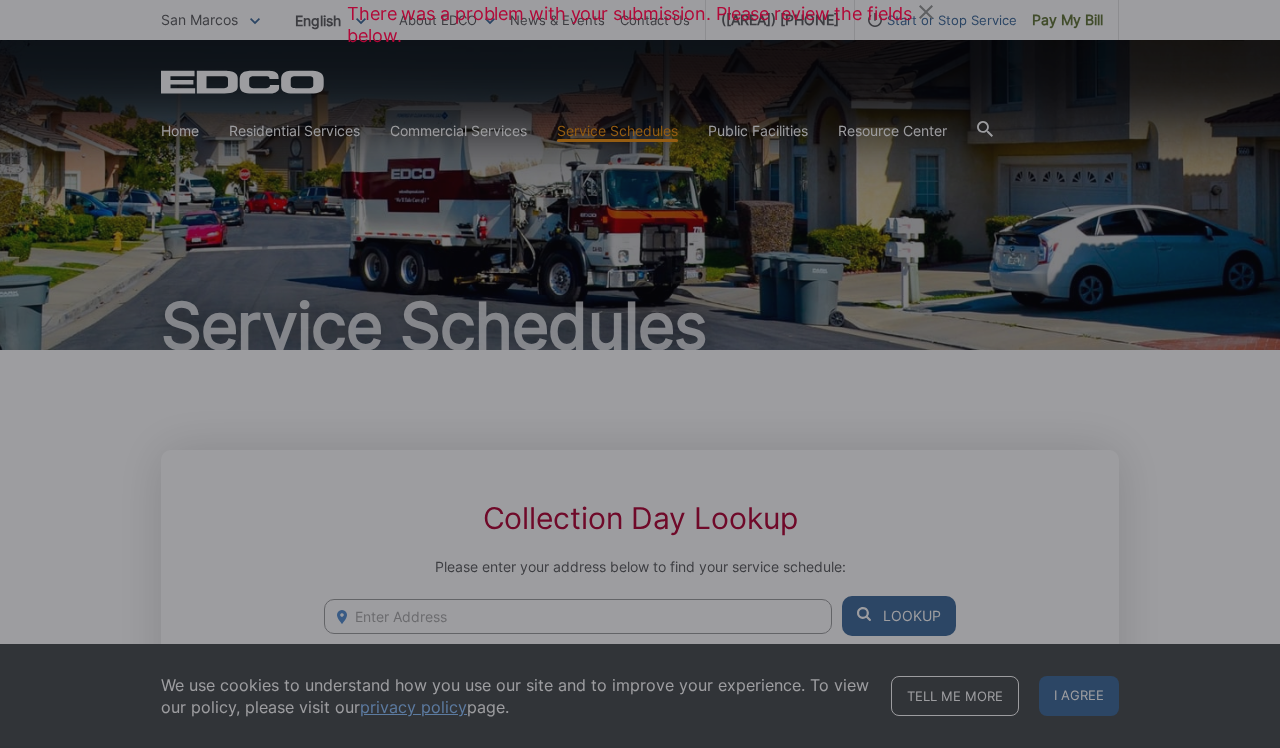 scroll, scrollTop: 0, scrollLeft: 0, axis: both 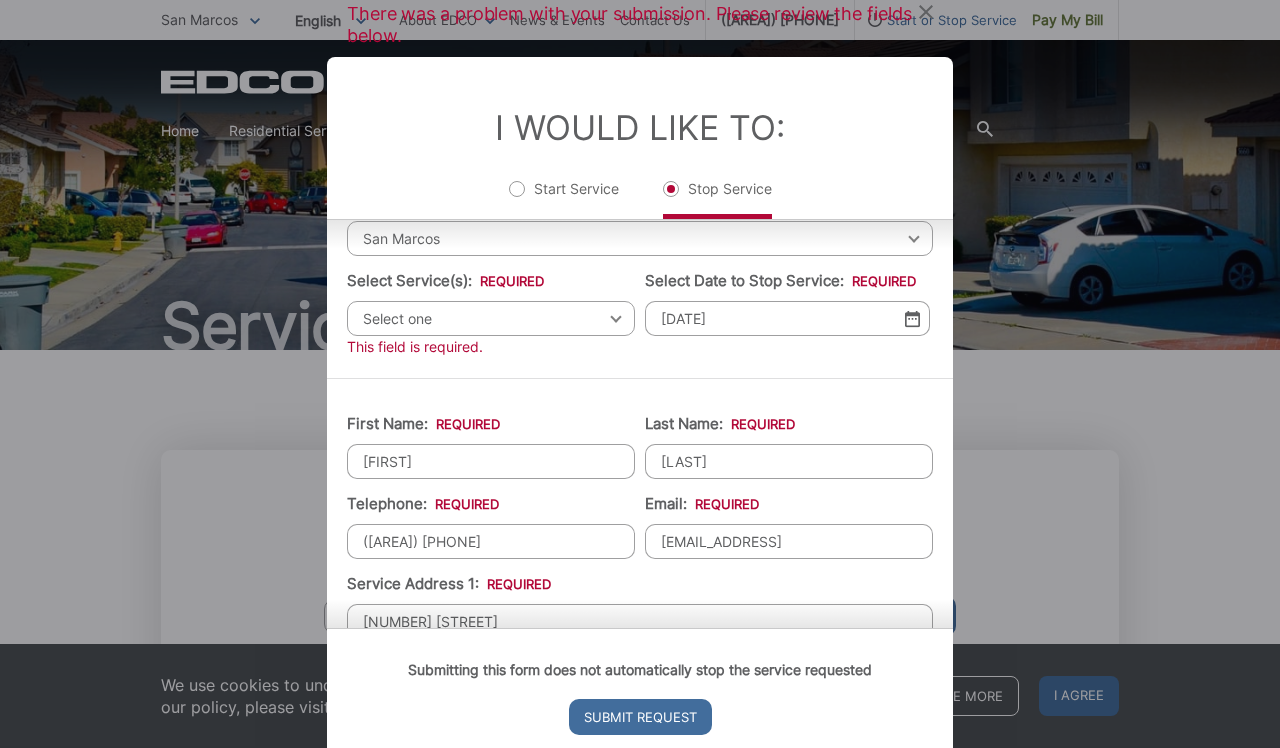 click on "Select one Select one Residential Curbside Pickup Commercial/Business Services Apartments & Condos Temporary Dumpster Service Construction & Demolition" at bounding box center [491, 318] 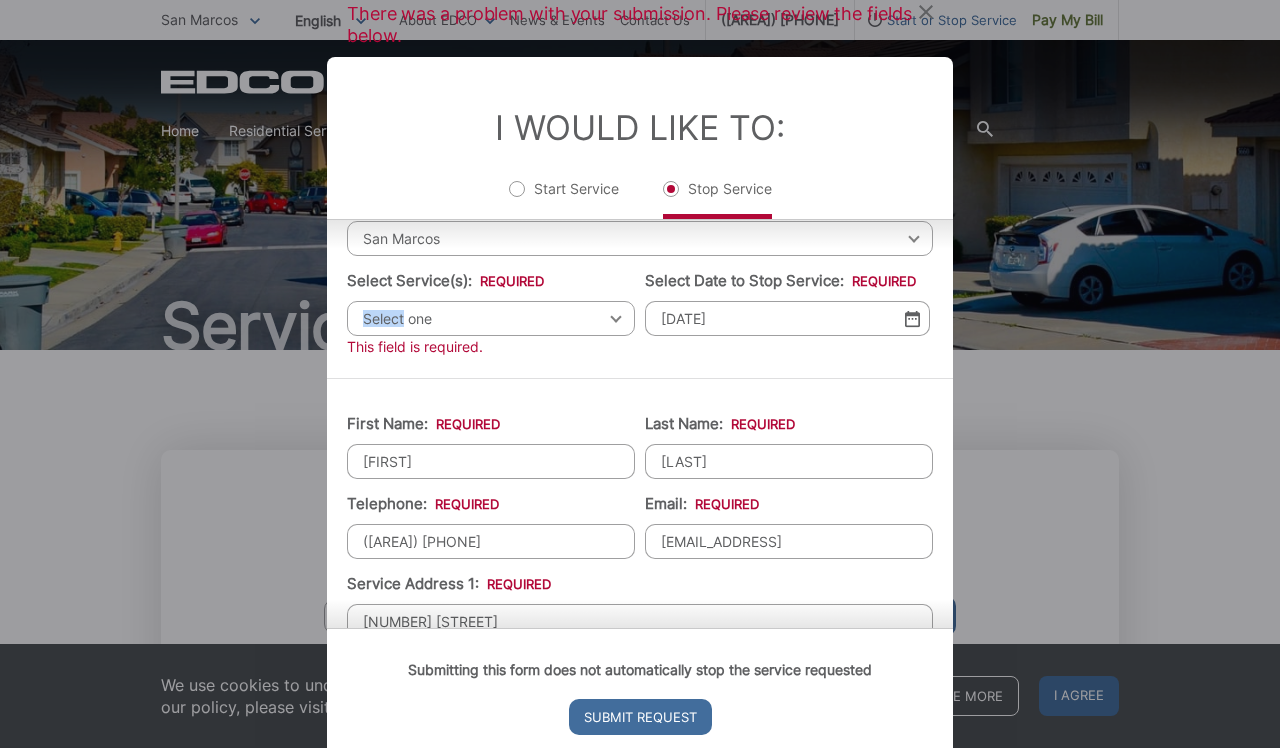 click on "Select one Select one Residential Curbside Pickup Commercial/Business Services Apartments & Condos Temporary Dumpster Service Construction & Demolition" at bounding box center (491, 318) 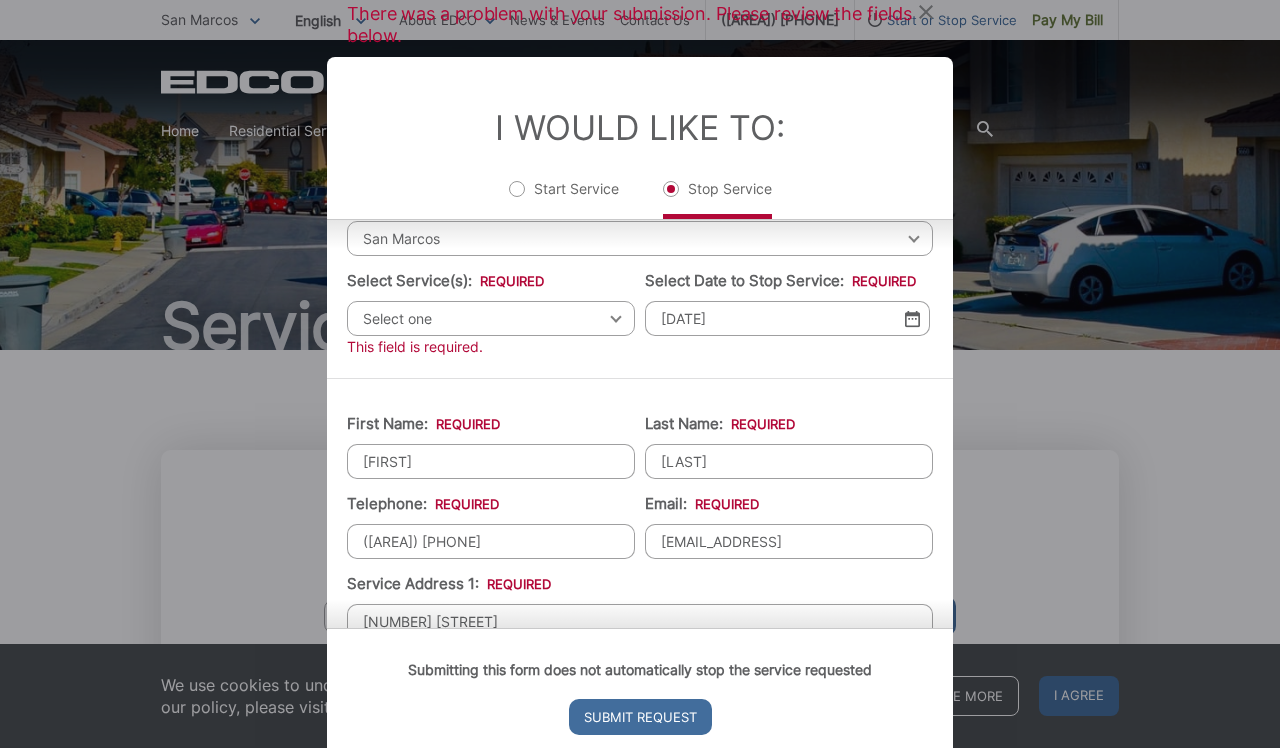 click on "Select one" at bounding box center [491, 318] 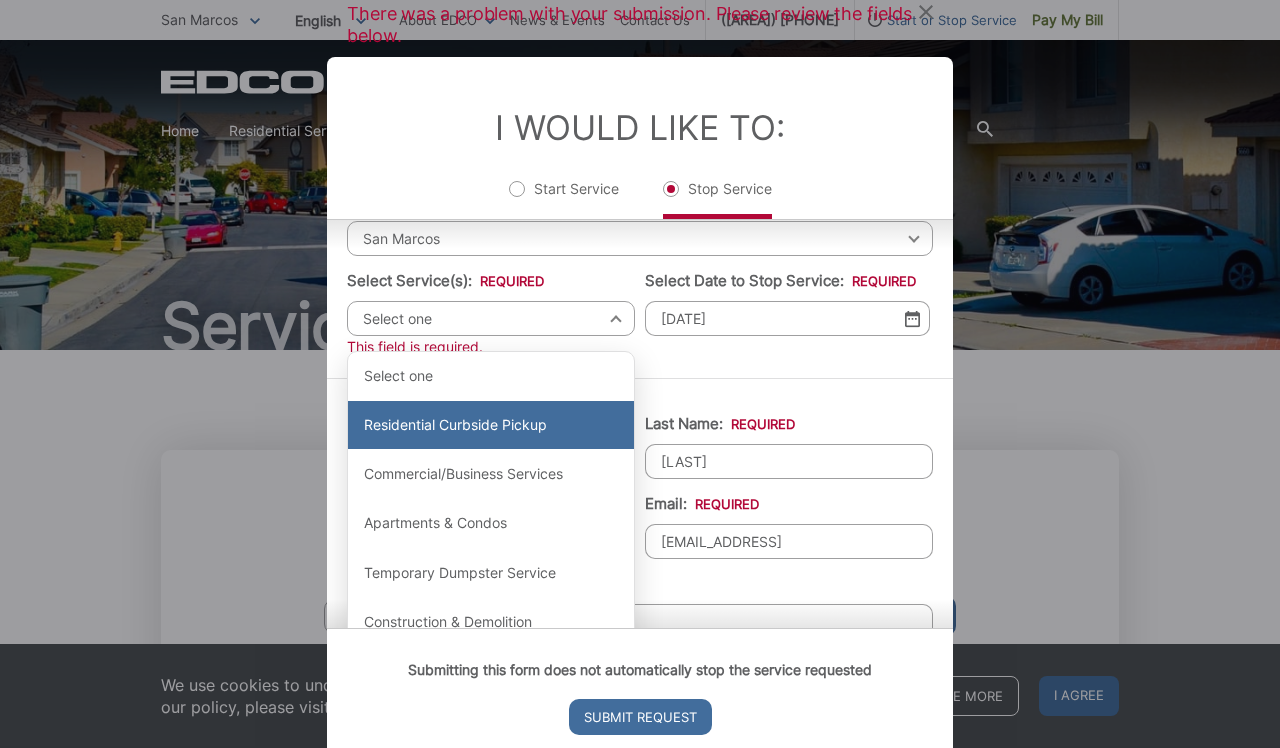 click on "Residential Curbside Pickup" at bounding box center [491, 425] 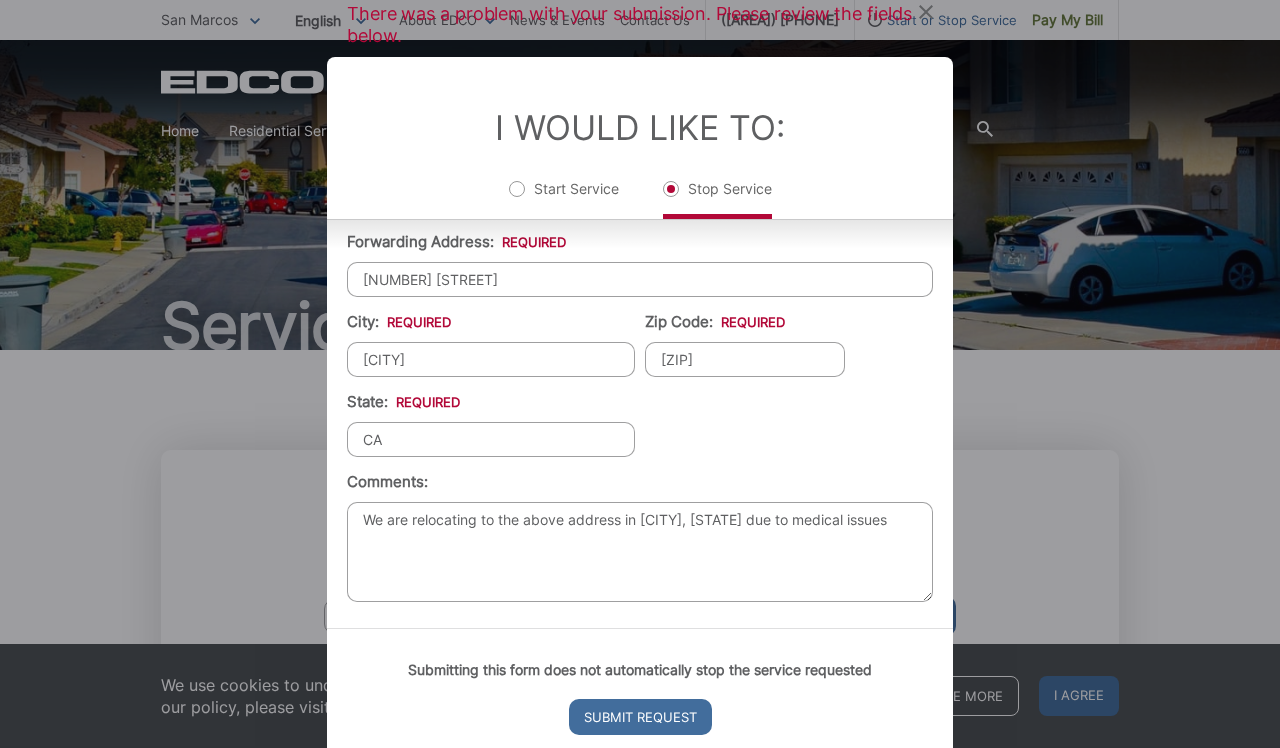 scroll, scrollTop: 672, scrollLeft: 0, axis: vertical 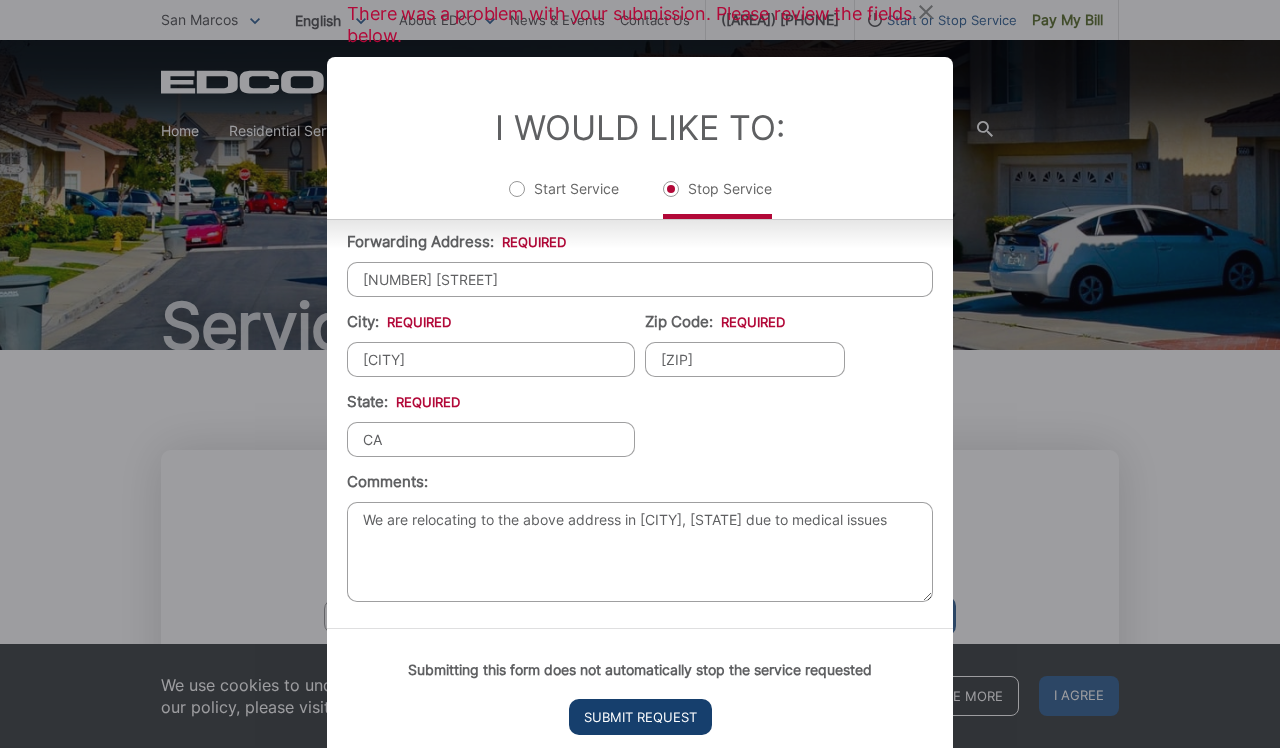 click on "Submit Request" at bounding box center (640, 717) 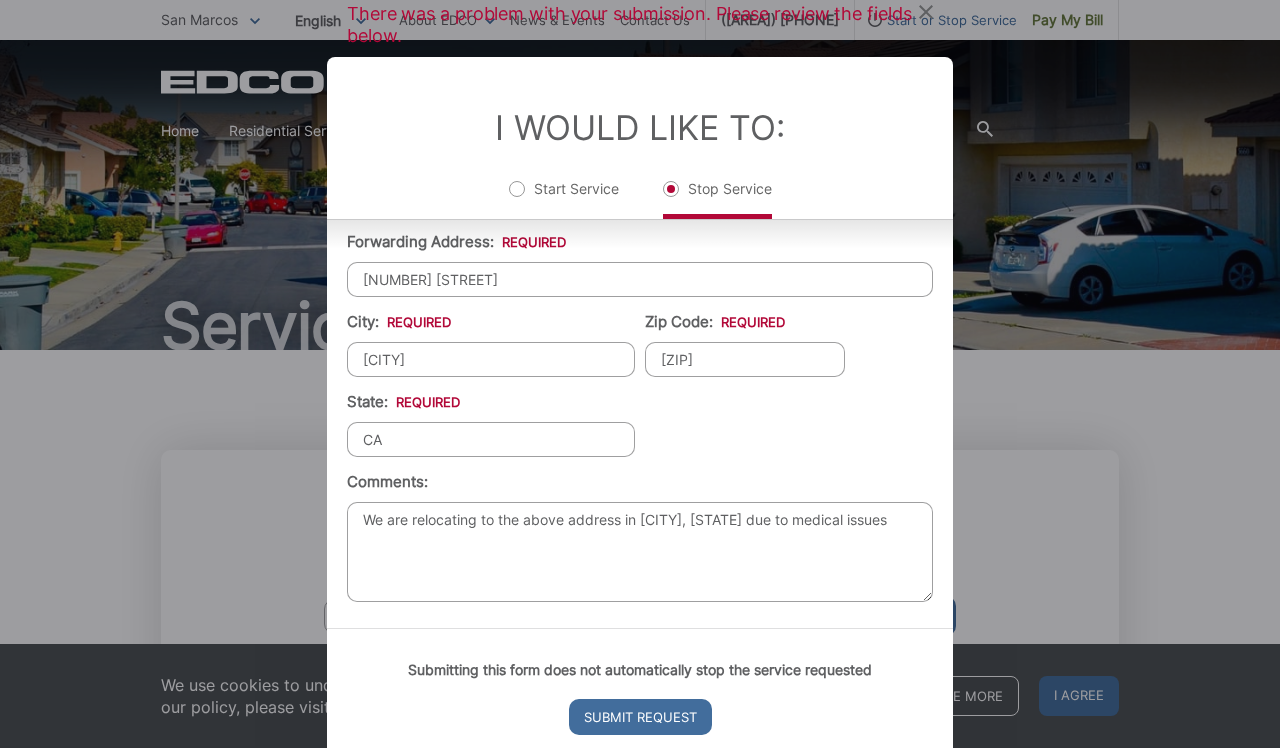 scroll, scrollTop: 20, scrollLeft: 8, axis: both 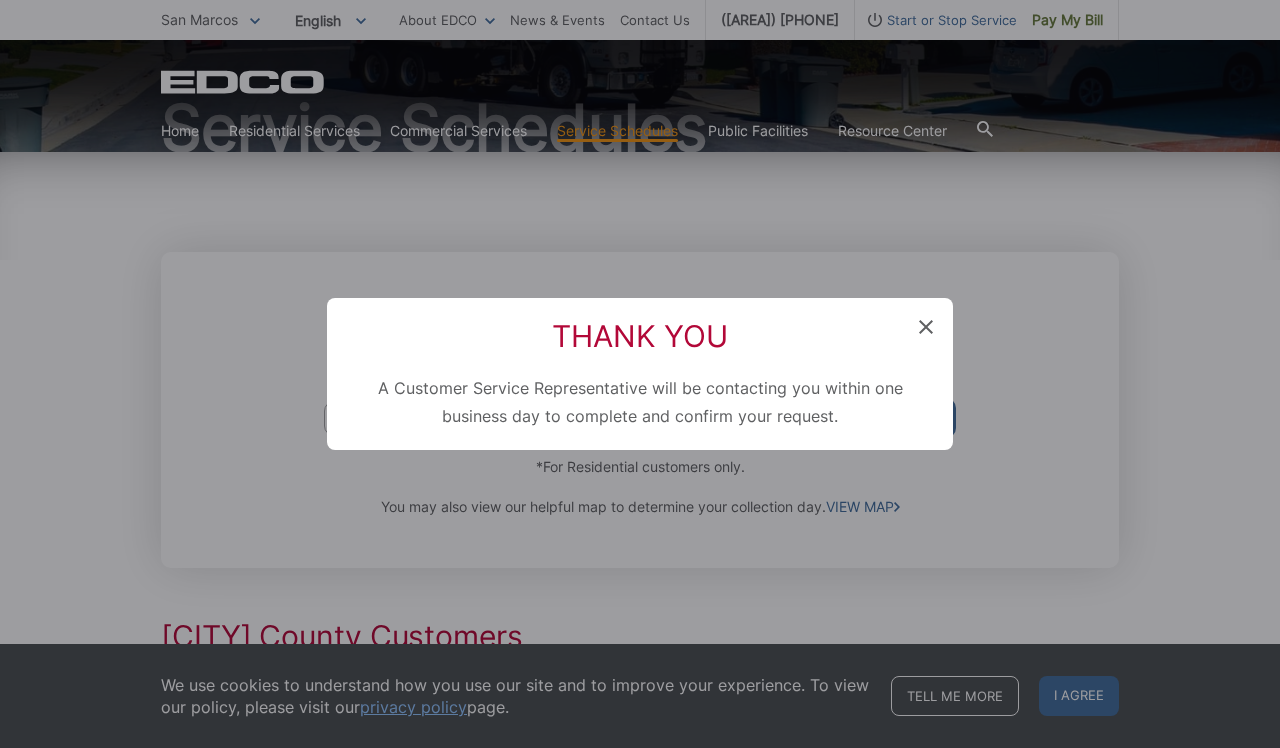 click 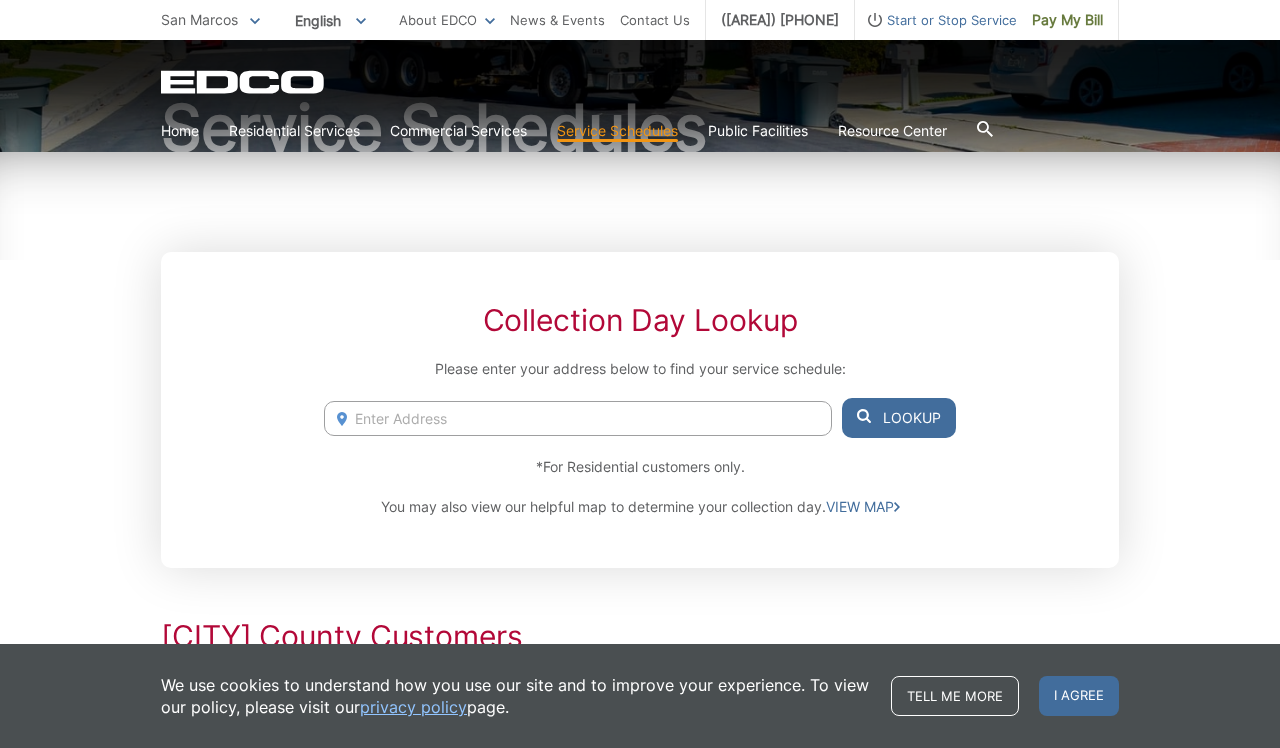 scroll, scrollTop: 0, scrollLeft: 0, axis: both 